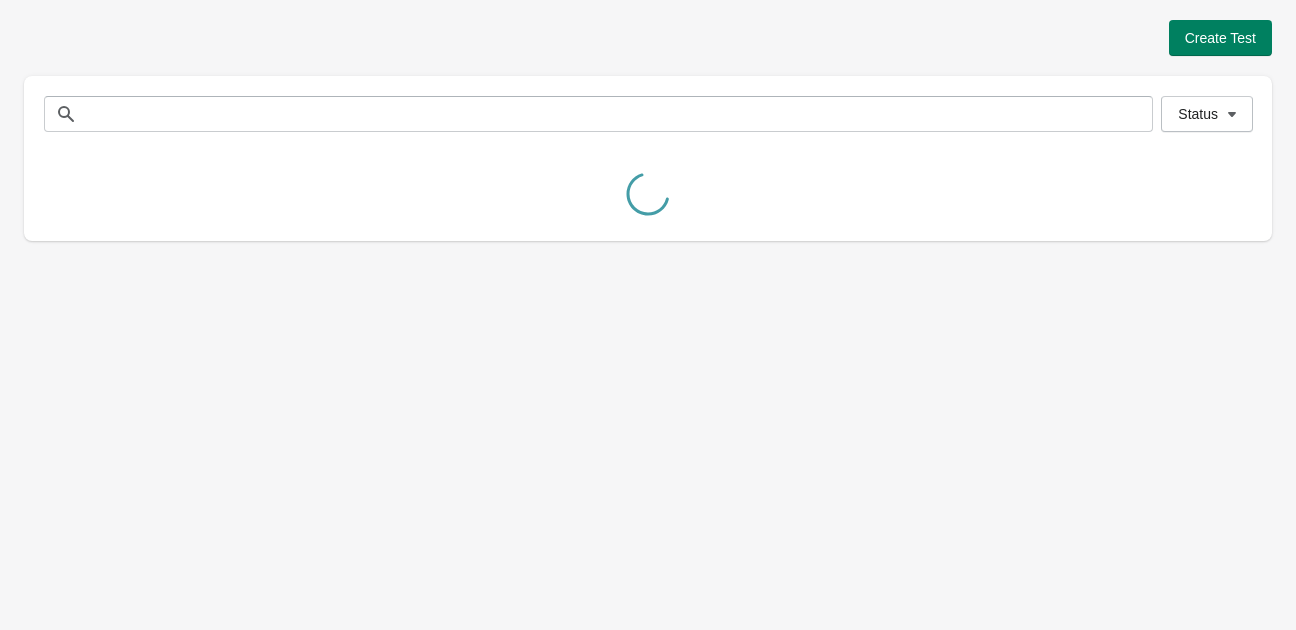 scroll, scrollTop: 0, scrollLeft: 0, axis: both 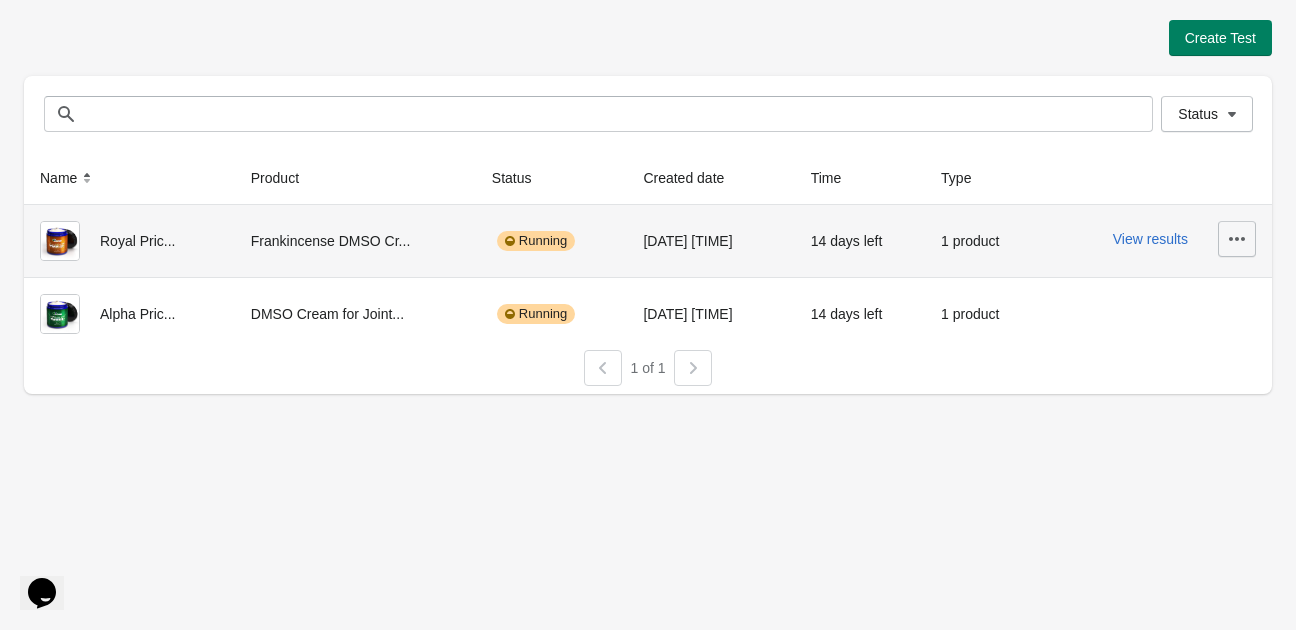 click 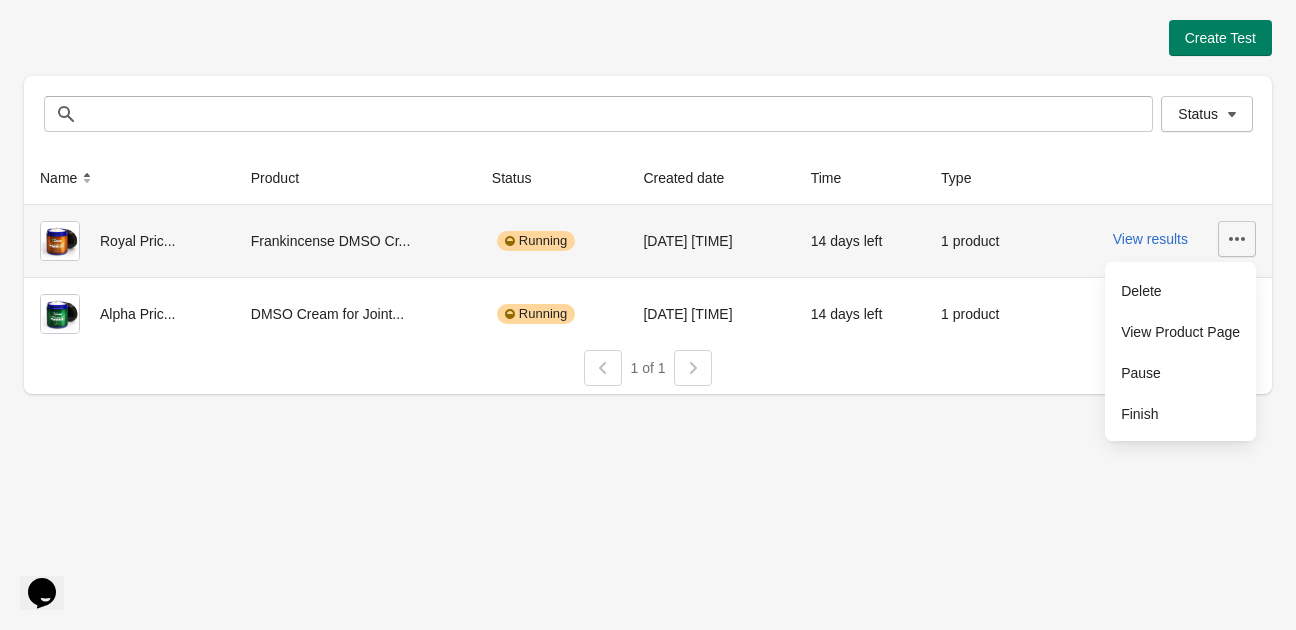 click 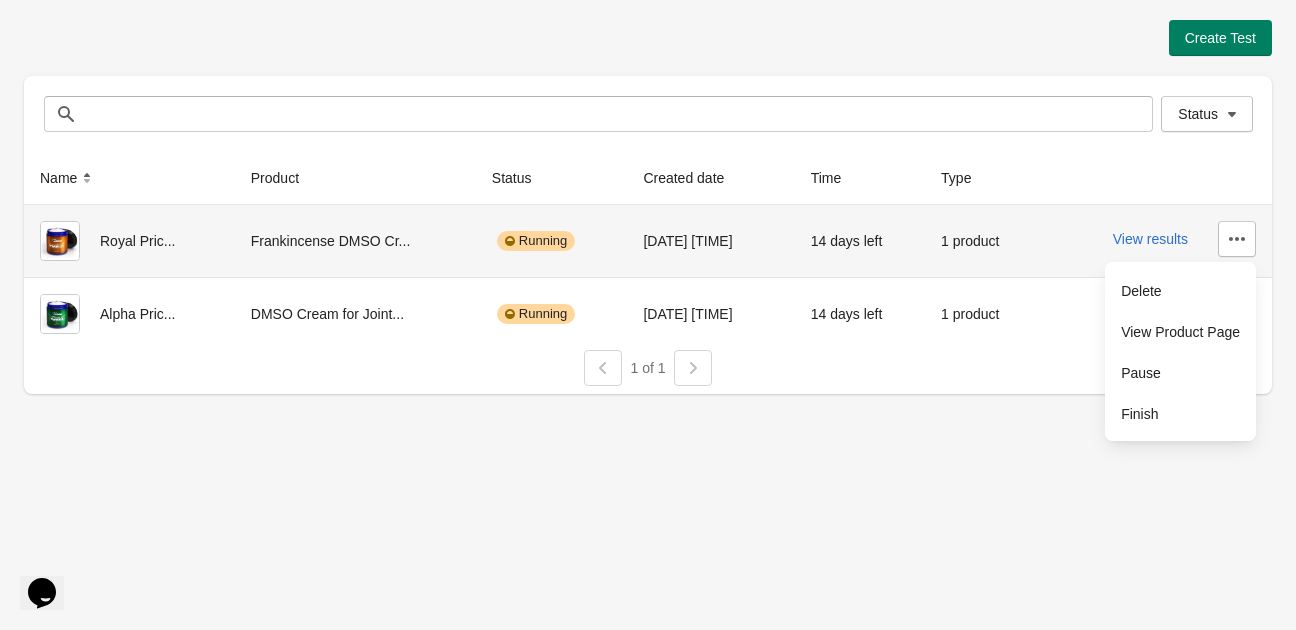 click on "14 days left" at bounding box center (860, 241) 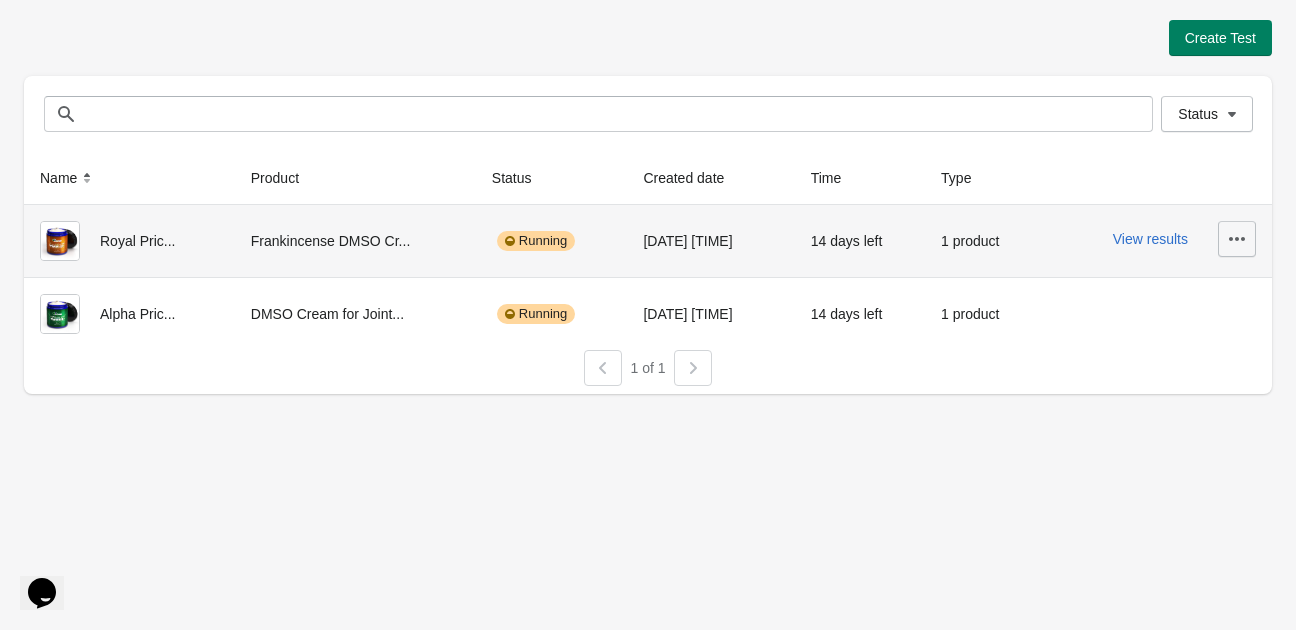 click 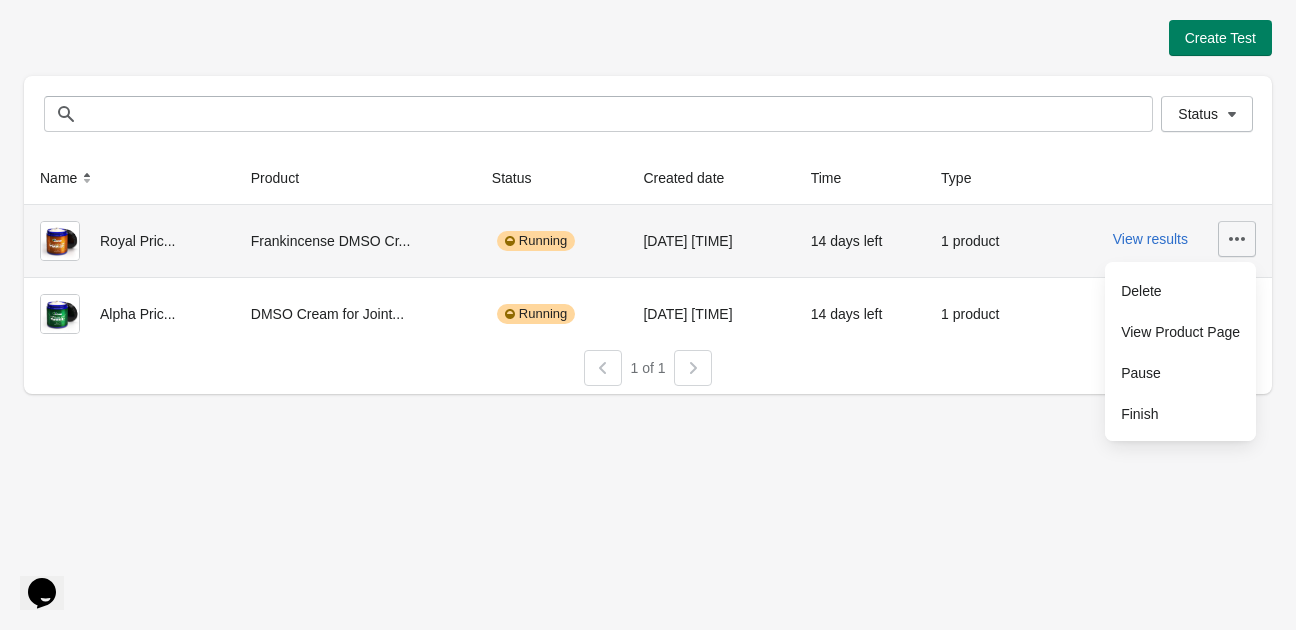 click 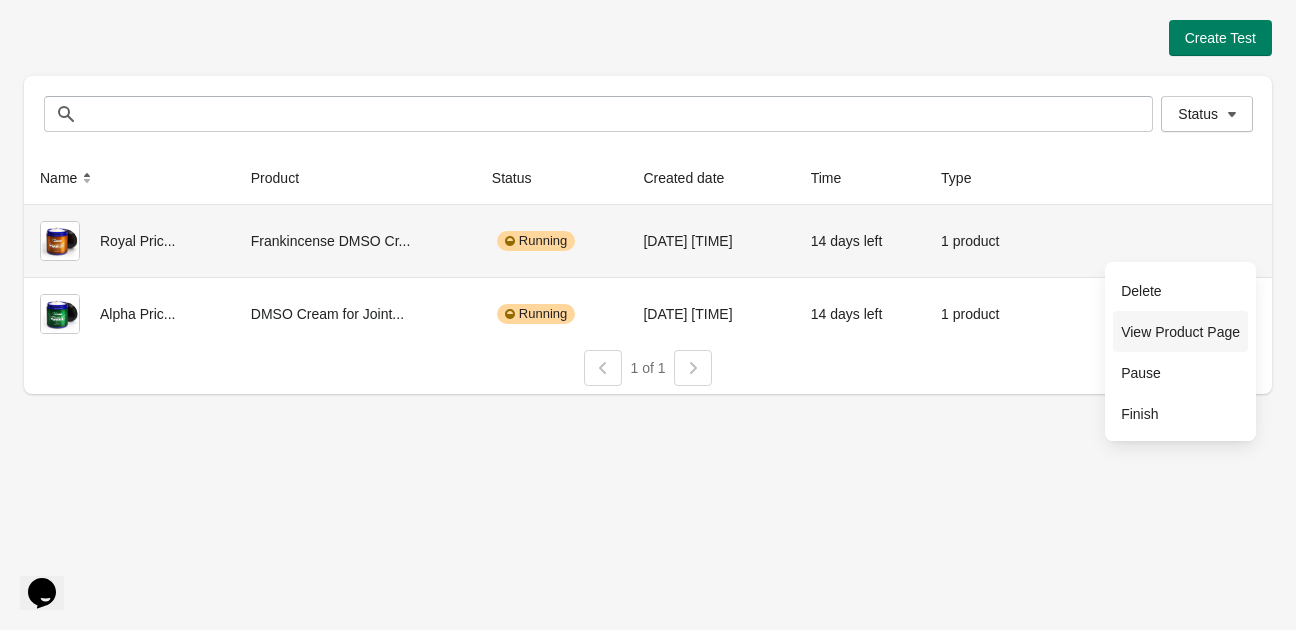 click on "View Product Page" at bounding box center [1180, 332] 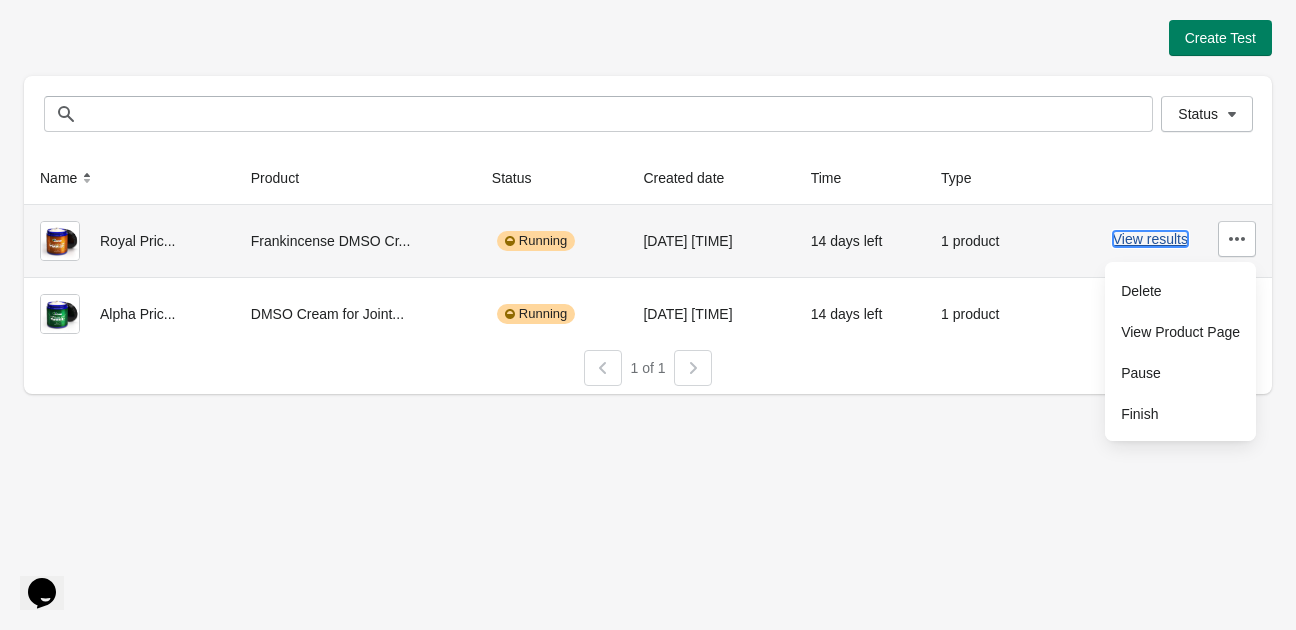 click on "View results" at bounding box center [1150, 239] 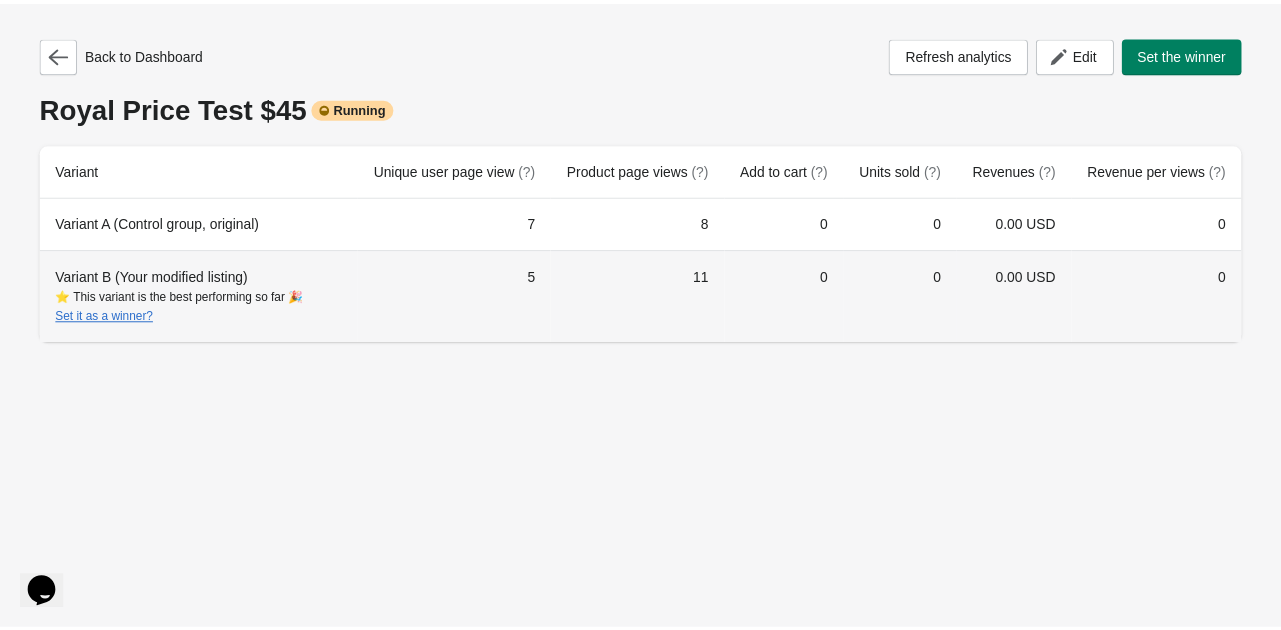 scroll, scrollTop: 0, scrollLeft: 0, axis: both 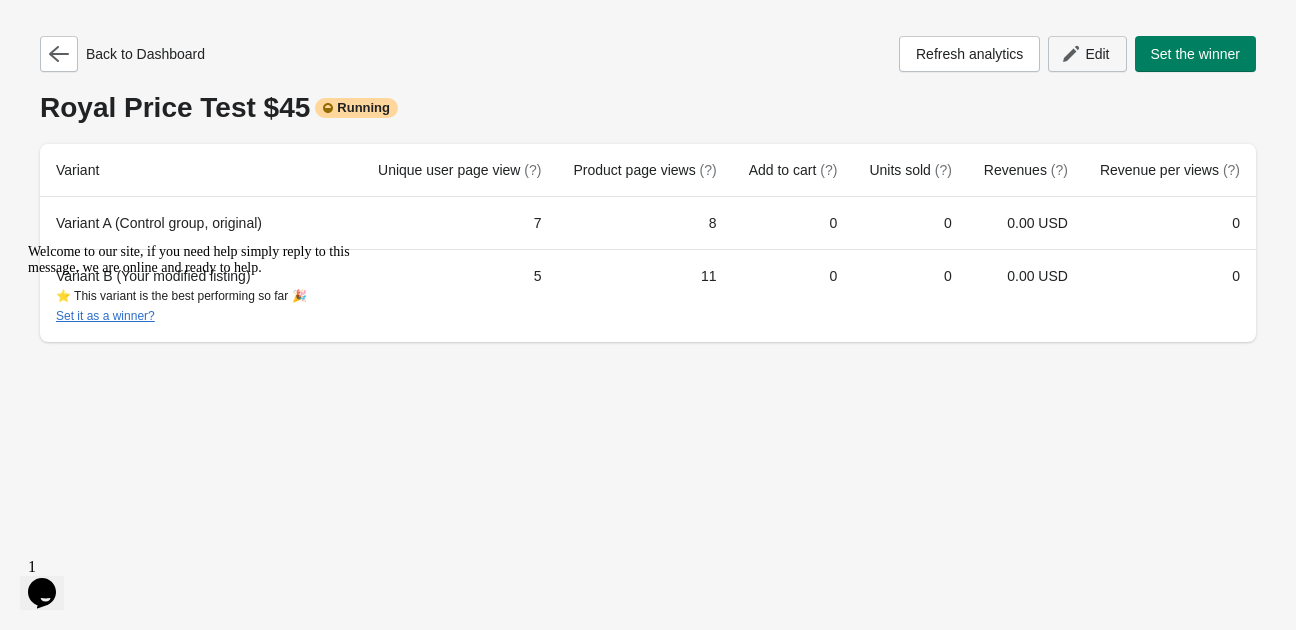 click 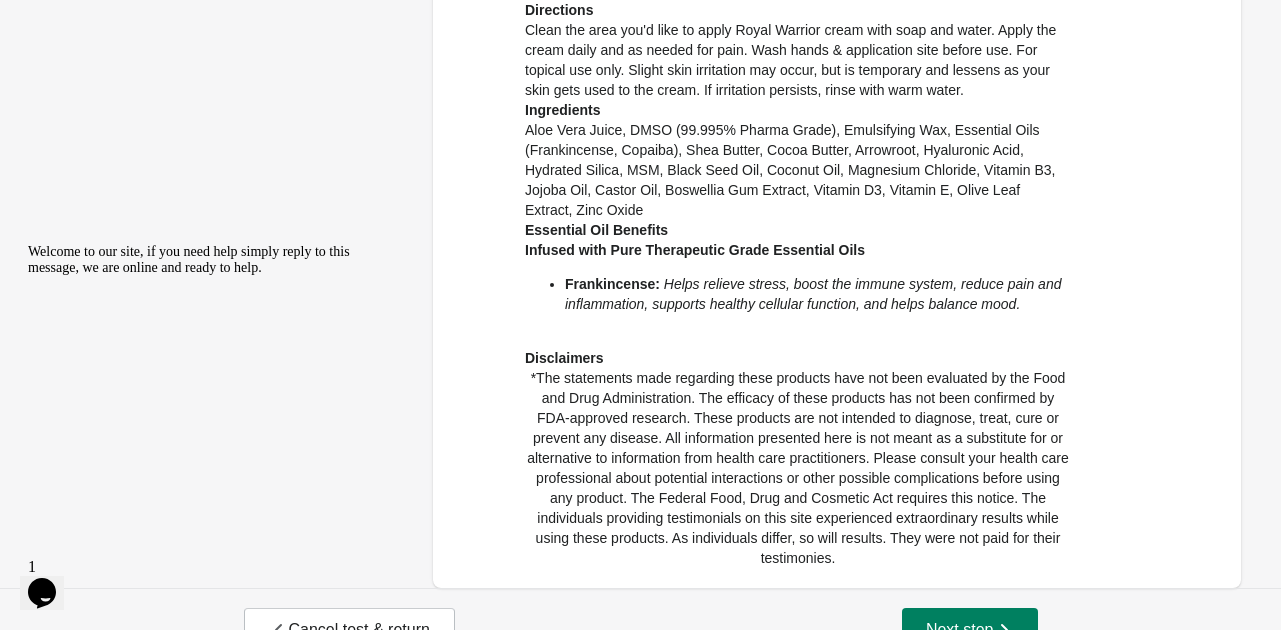 scroll, scrollTop: 1417, scrollLeft: 0, axis: vertical 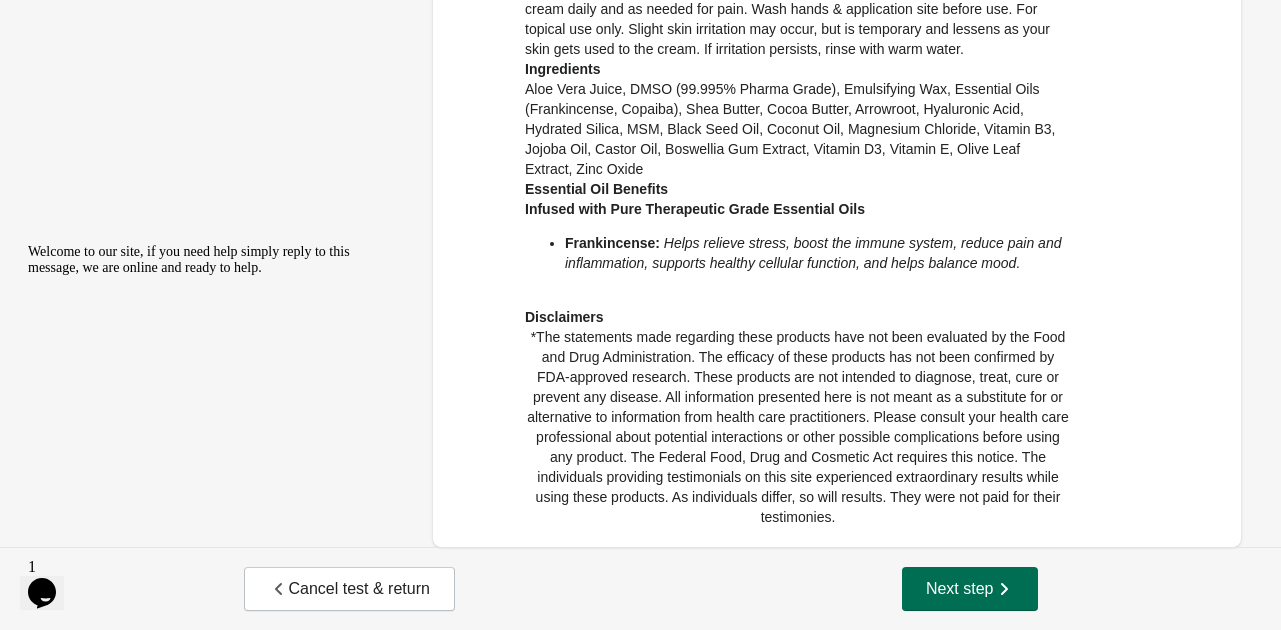 click on "Next step" at bounding box center [970, 589] 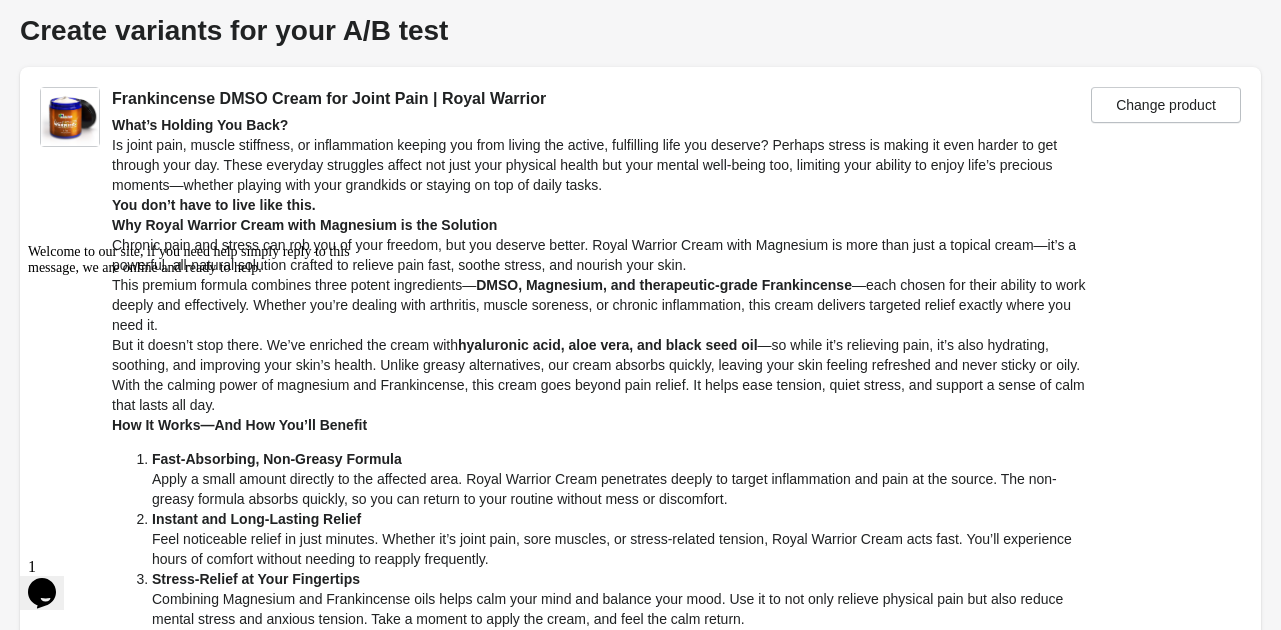 scroll, scrollTop: 0, scrollLeft: 0, axis: both 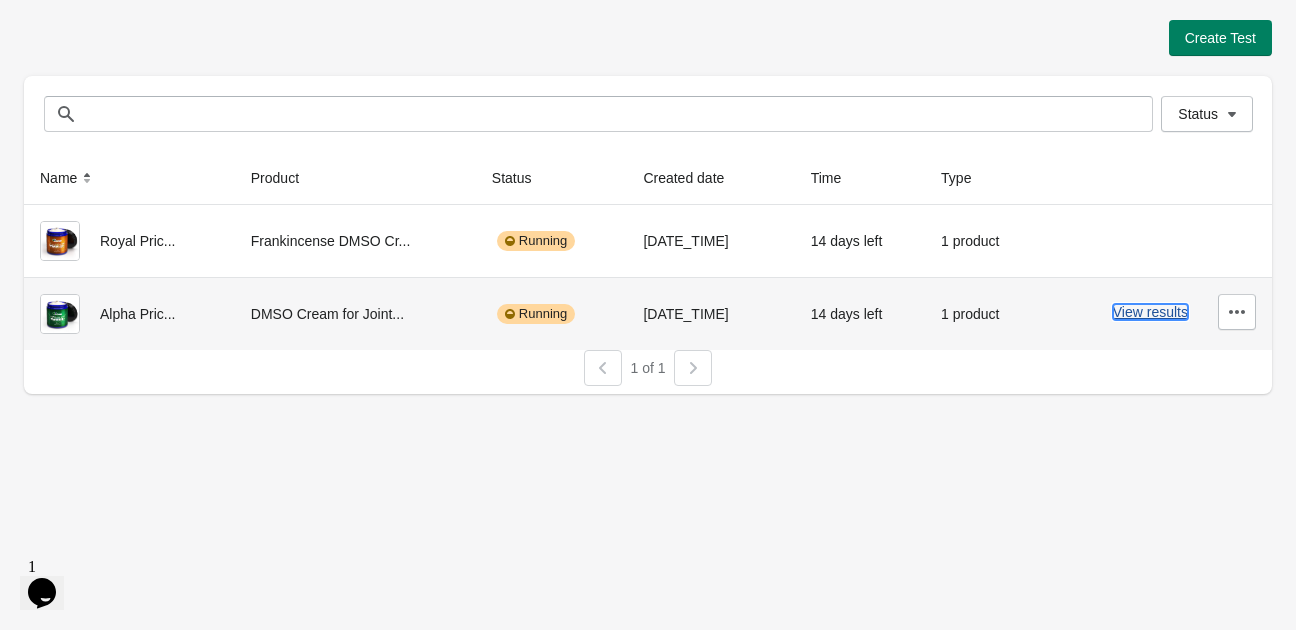 click on "View results" at bounding box center [1150, 312] 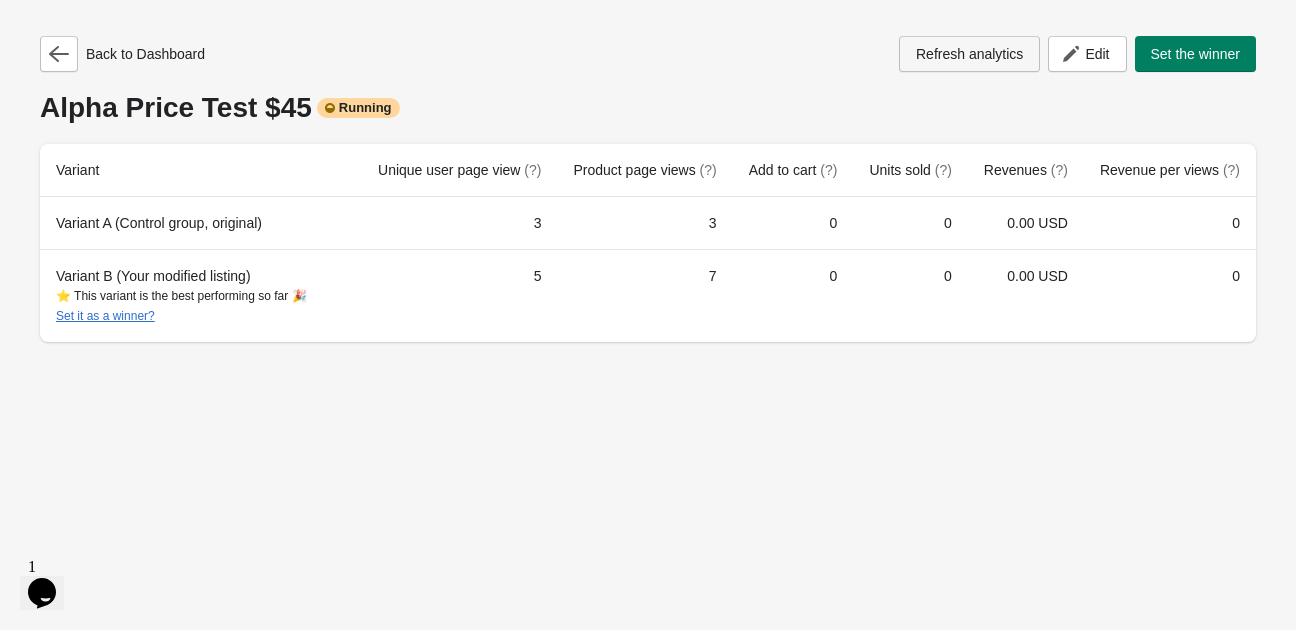 click on "Refresh analytics" at bounding box center (969, 54) 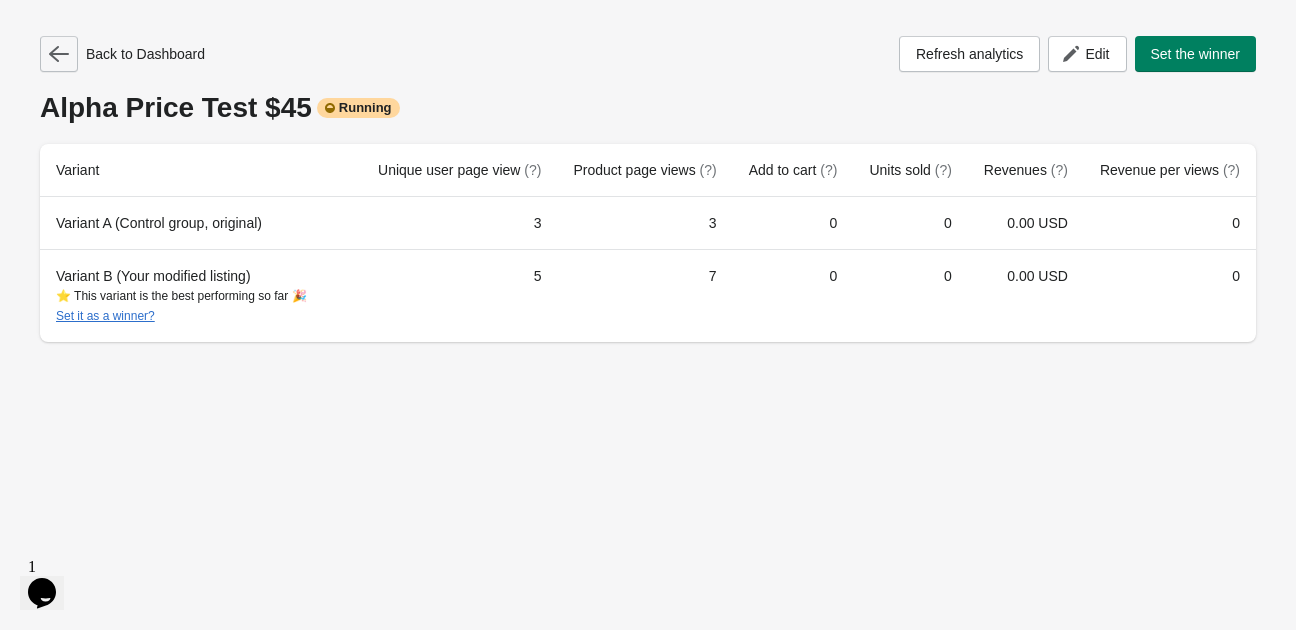 click at bounding box center [59, 54] 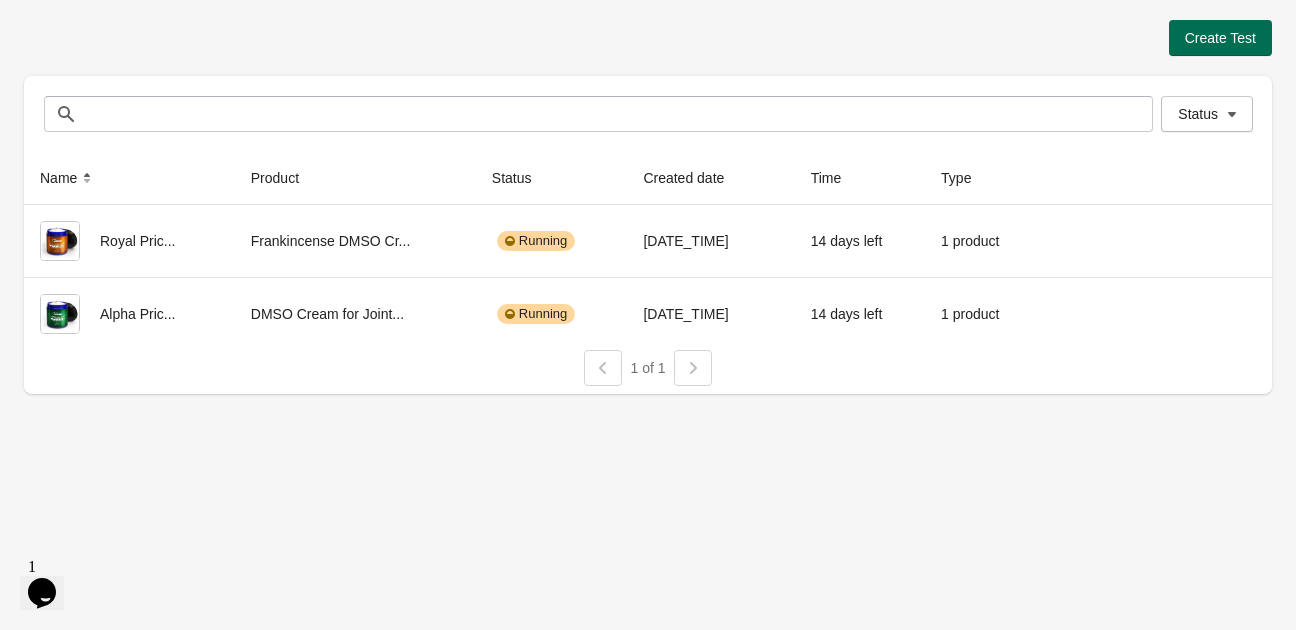 click on "Create Test" at bounding box center (1220, 38) 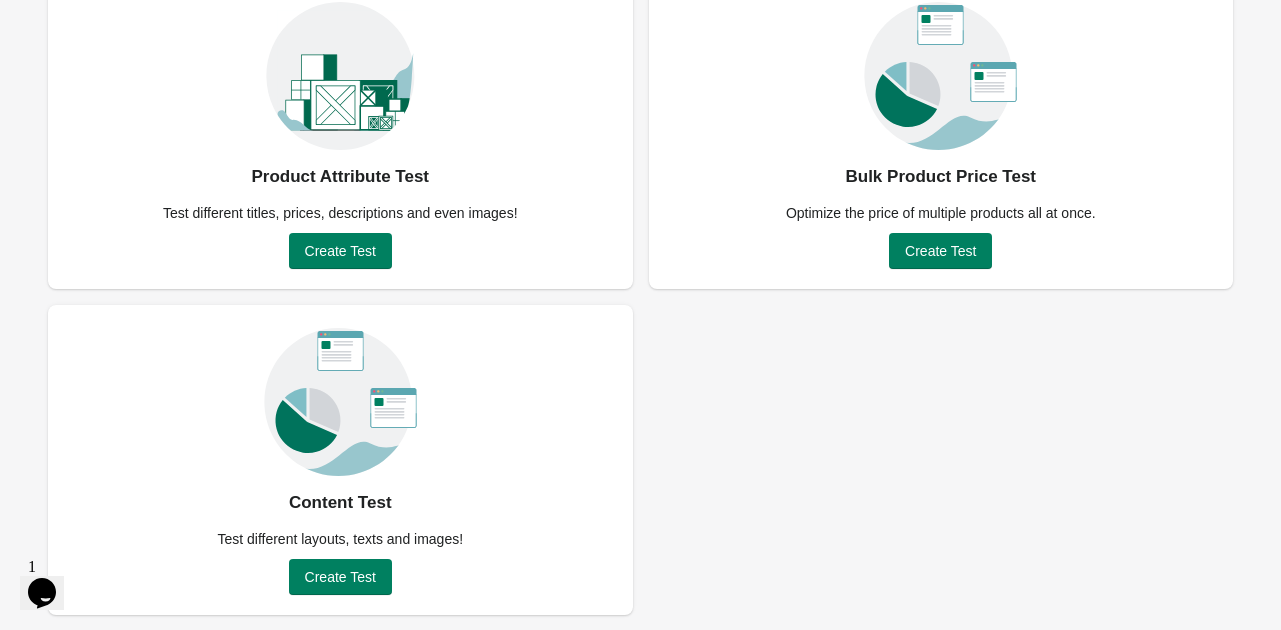 scroll, scrollTop: 176, scrollLeft: 0, axis: vertical 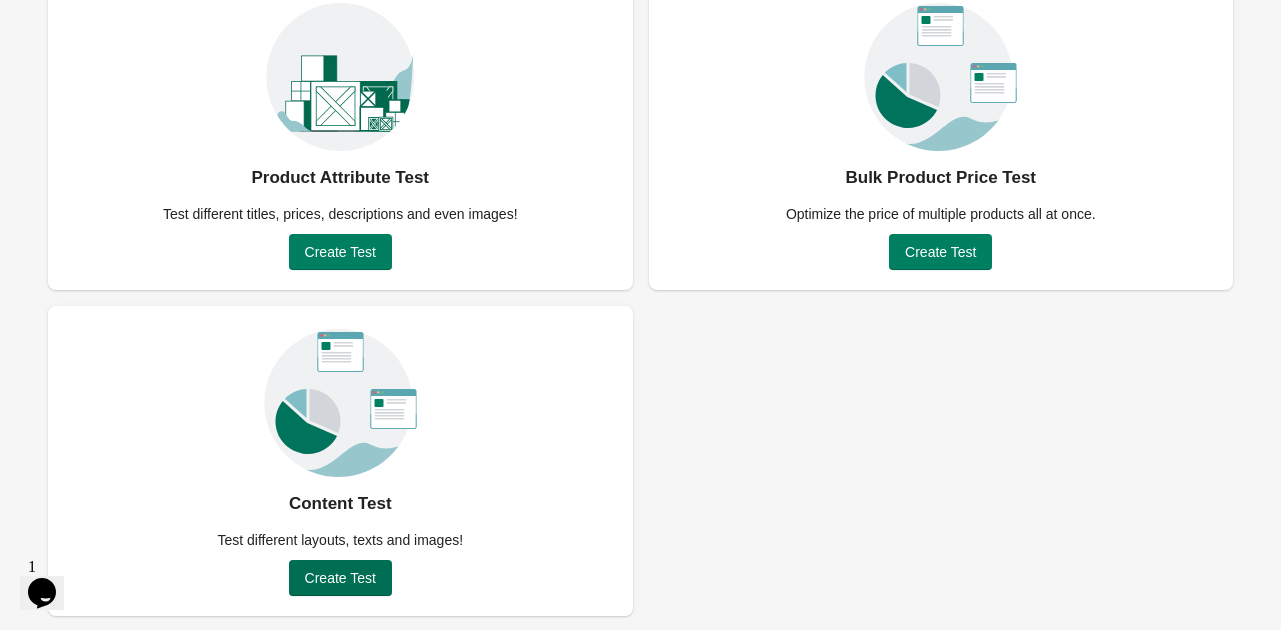 click on "Create Test" at bounding box center [340, 578] 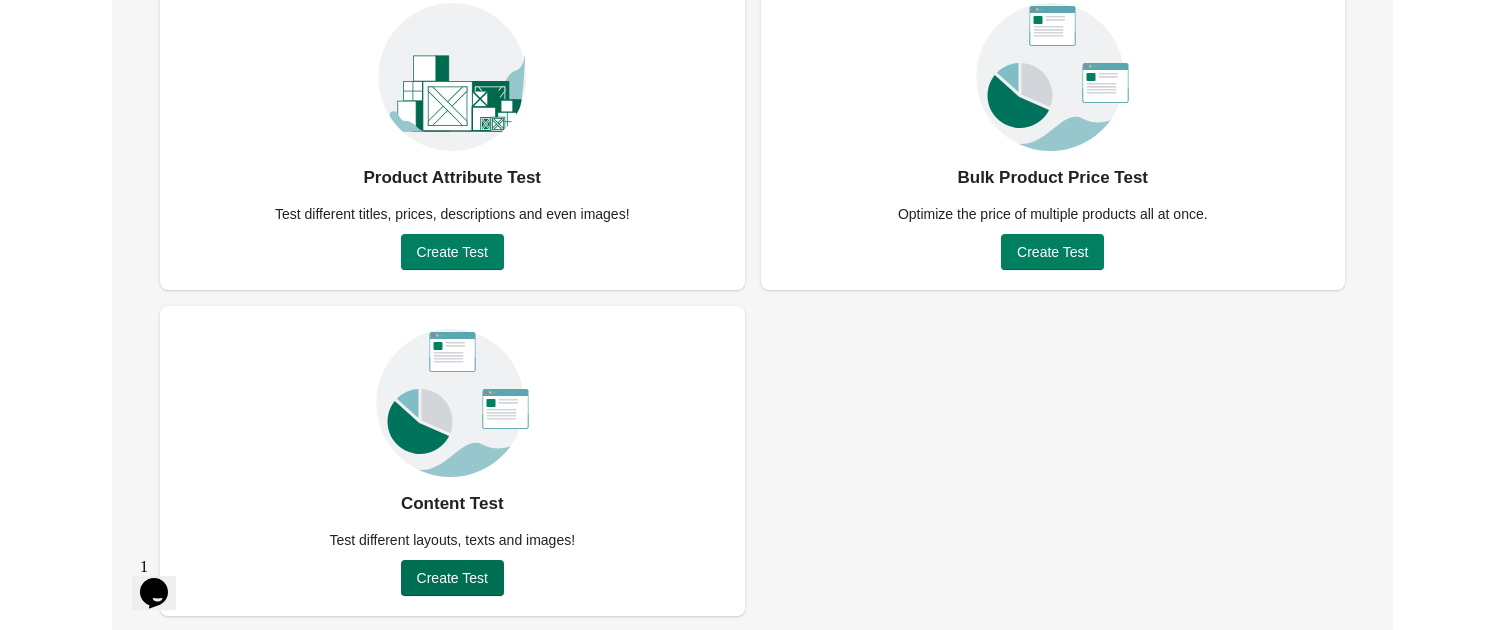 scroll, scrollTop: 0, scrollLeft: 0, axis: both 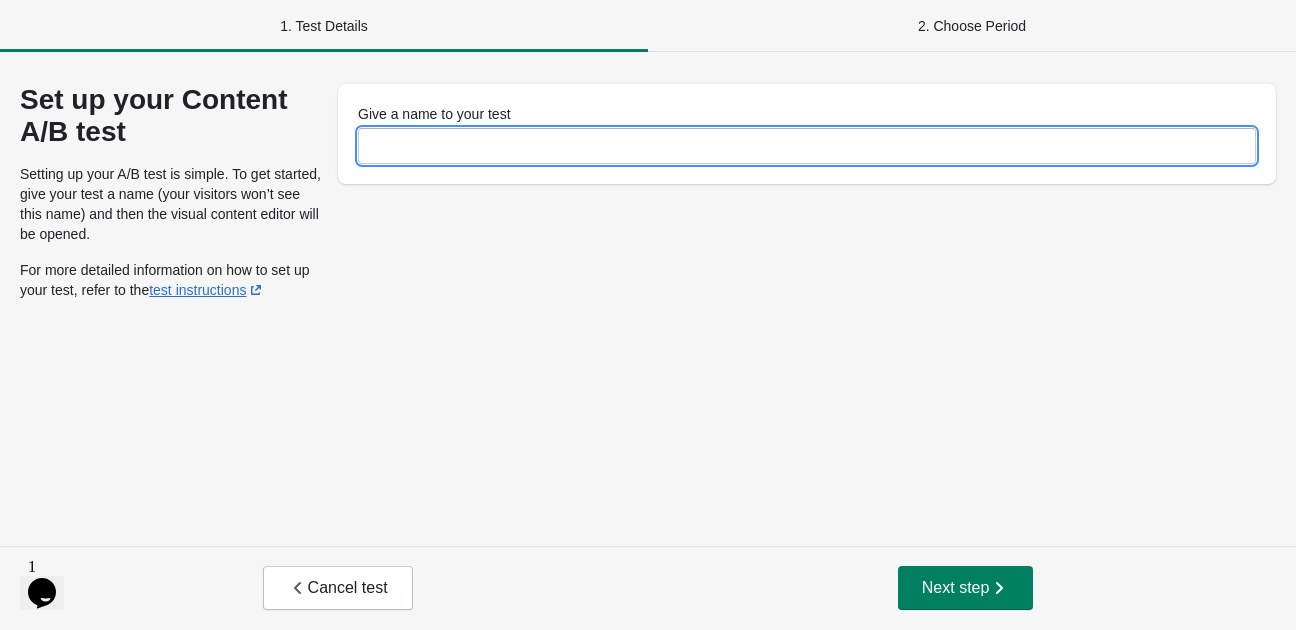 click on "Give a name to your test" at bounding box center [807, 146] 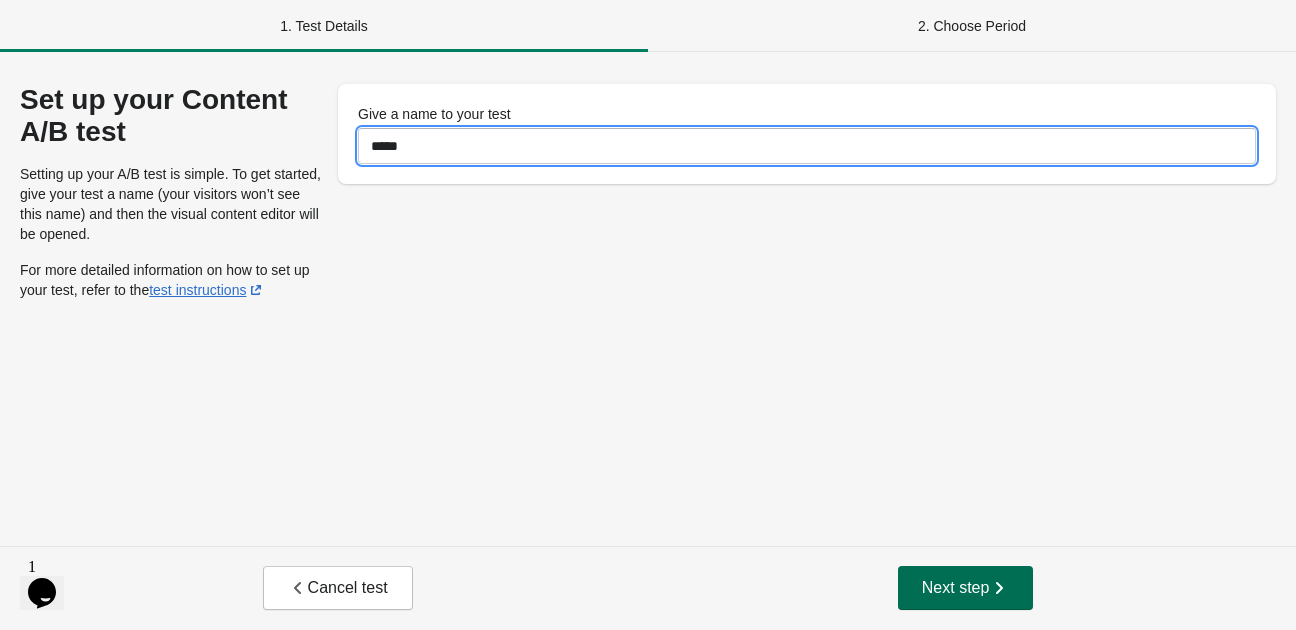 type on "*****" 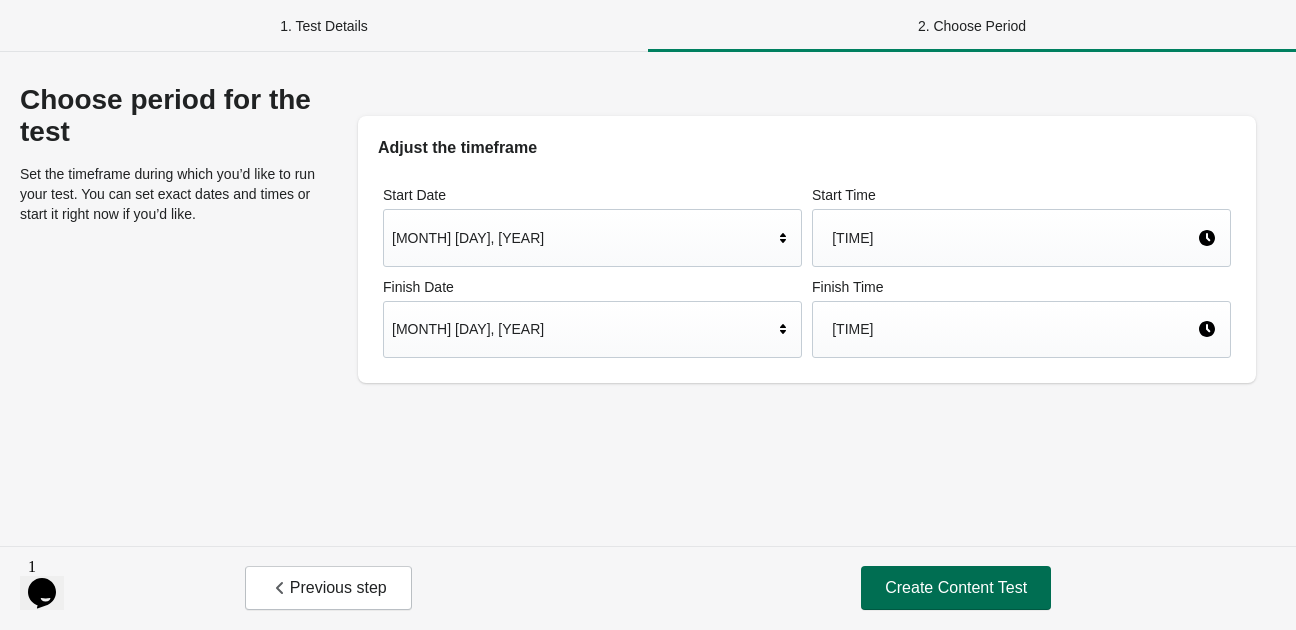 click on "Create Content Test" at bounding box center (956, 588) 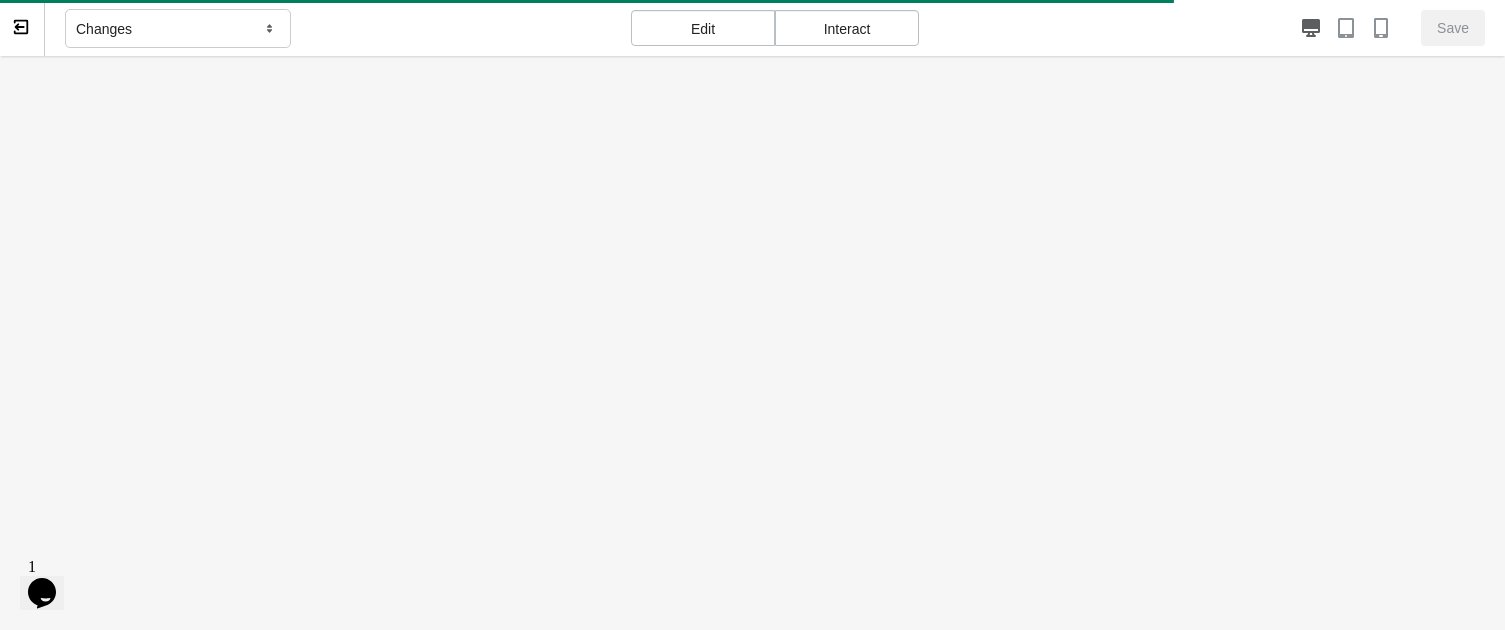 scroll, scrollTop: 0, scrollLeft: 0, axis: both 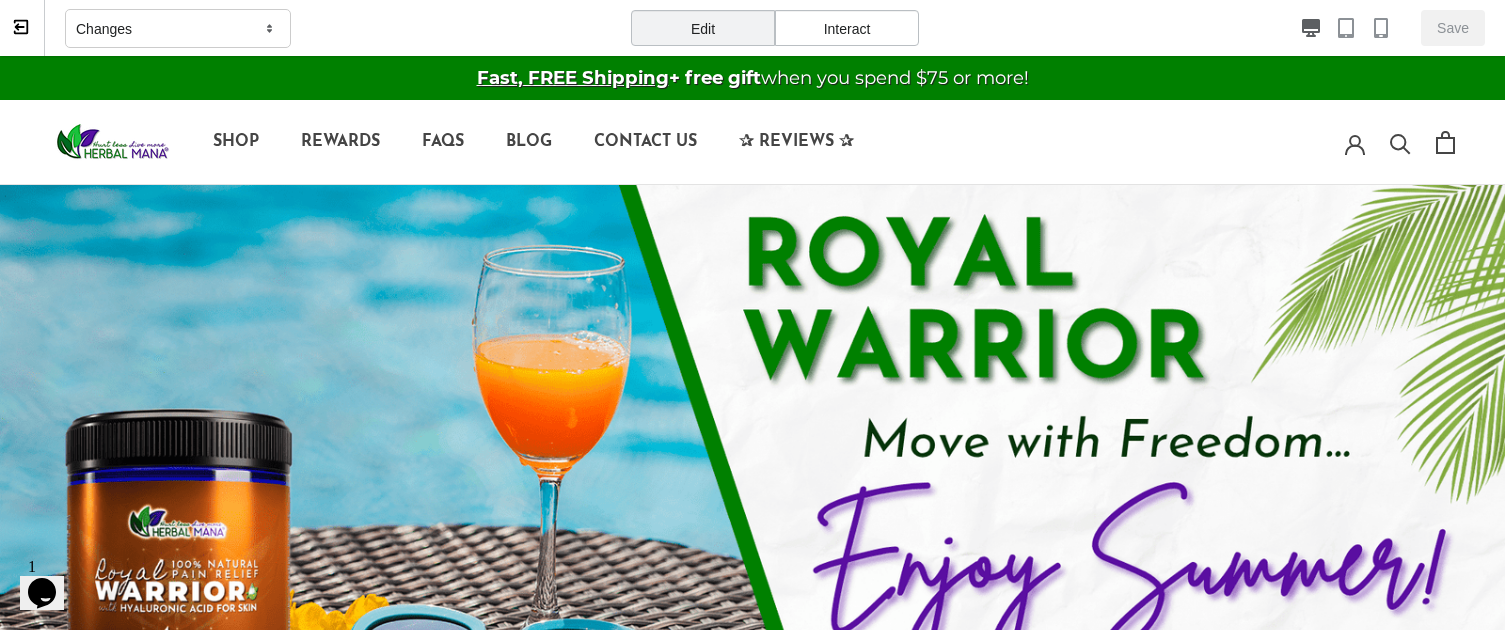 click on "Edit" at bounding box center (703, 28) 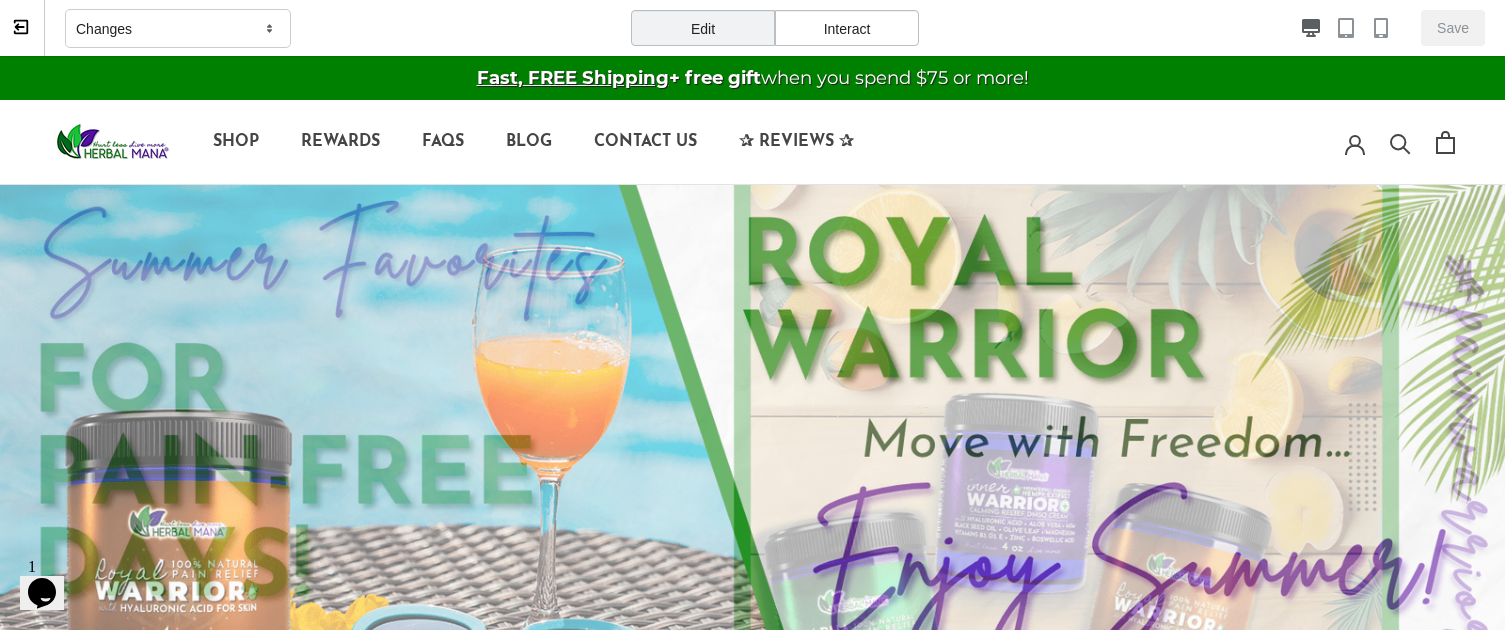 click on "Interact" at bounding box center (847, 28) 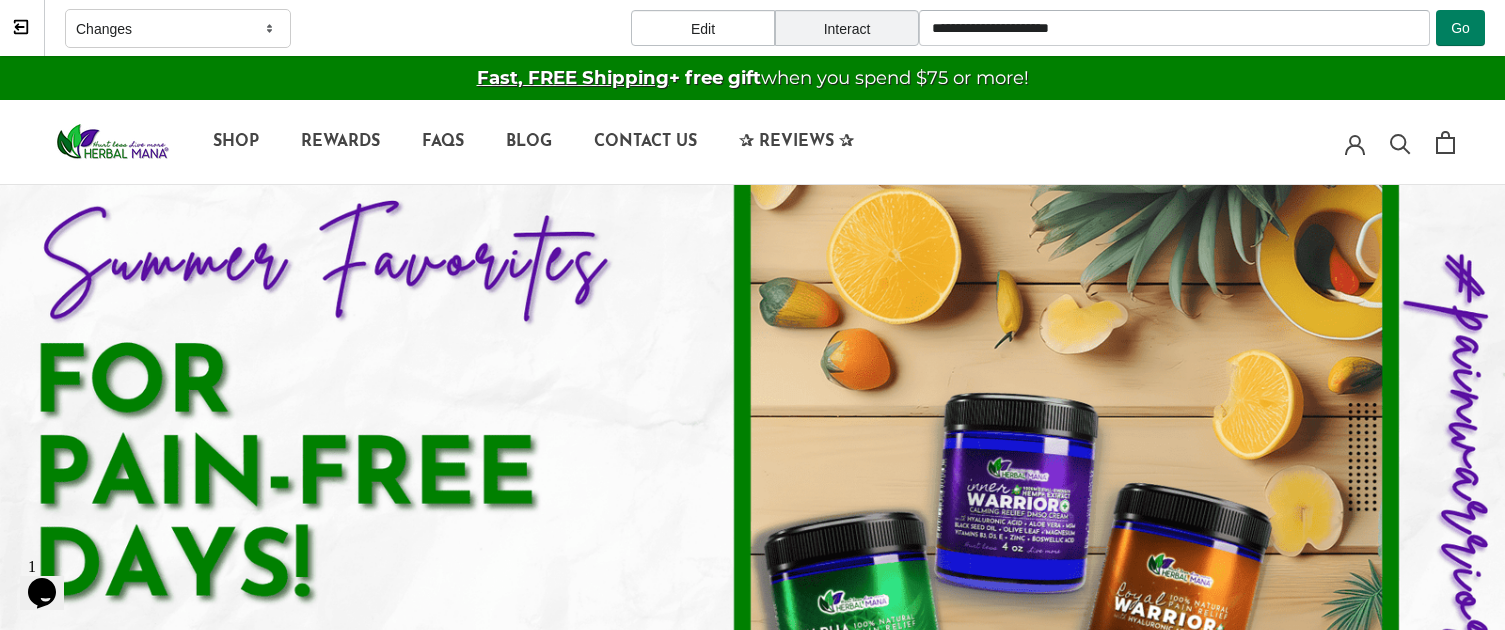 click on "Edit" at bounding box center (703, 28) 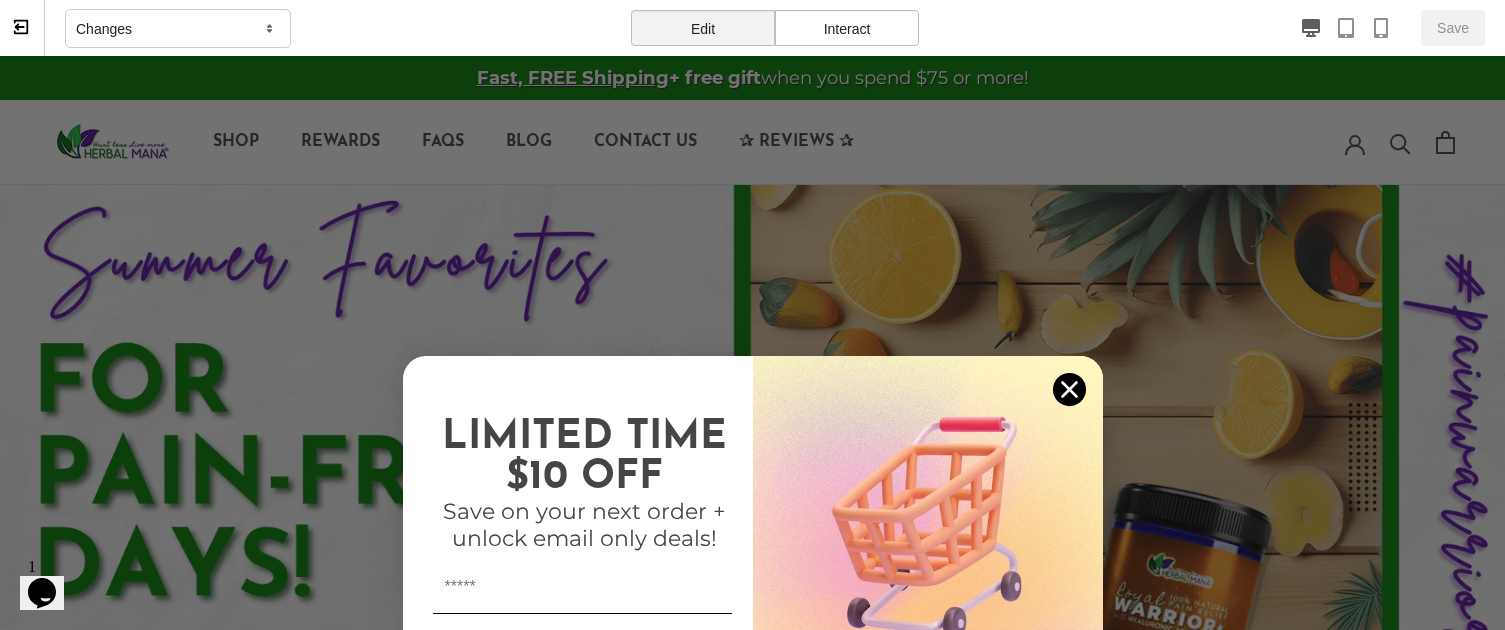 click on "Changes" at bounding box center [178, 29] 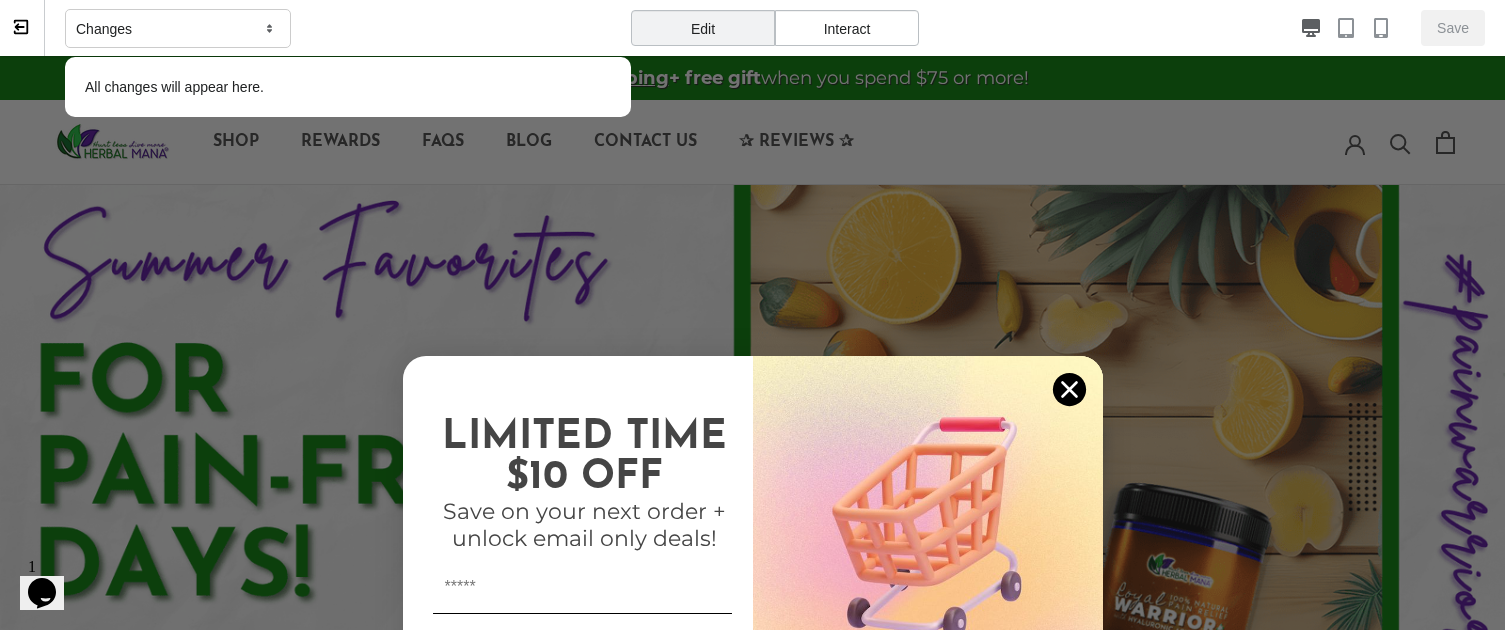 click on "Changes" at bounding box center (178, 29) 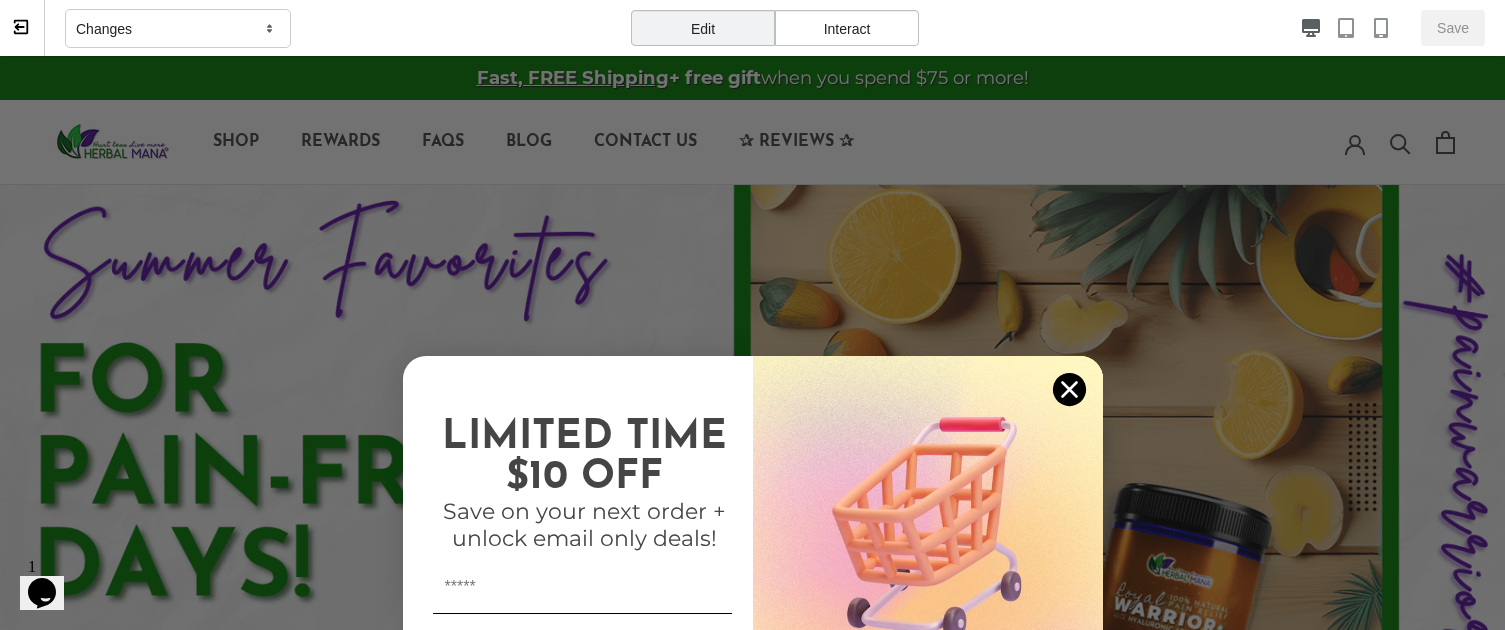 click on "Interact" at bounding box center [847, 28] 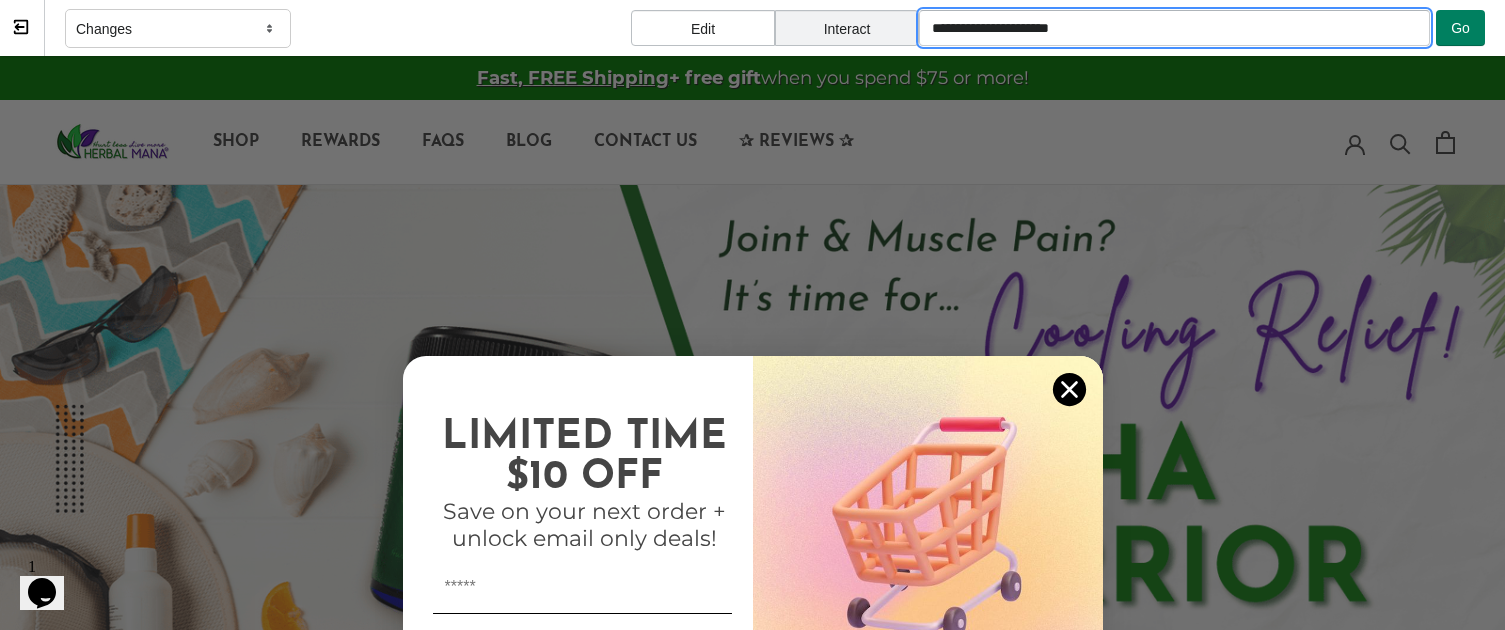 click on "**********" at bounding box center [1174, 28] 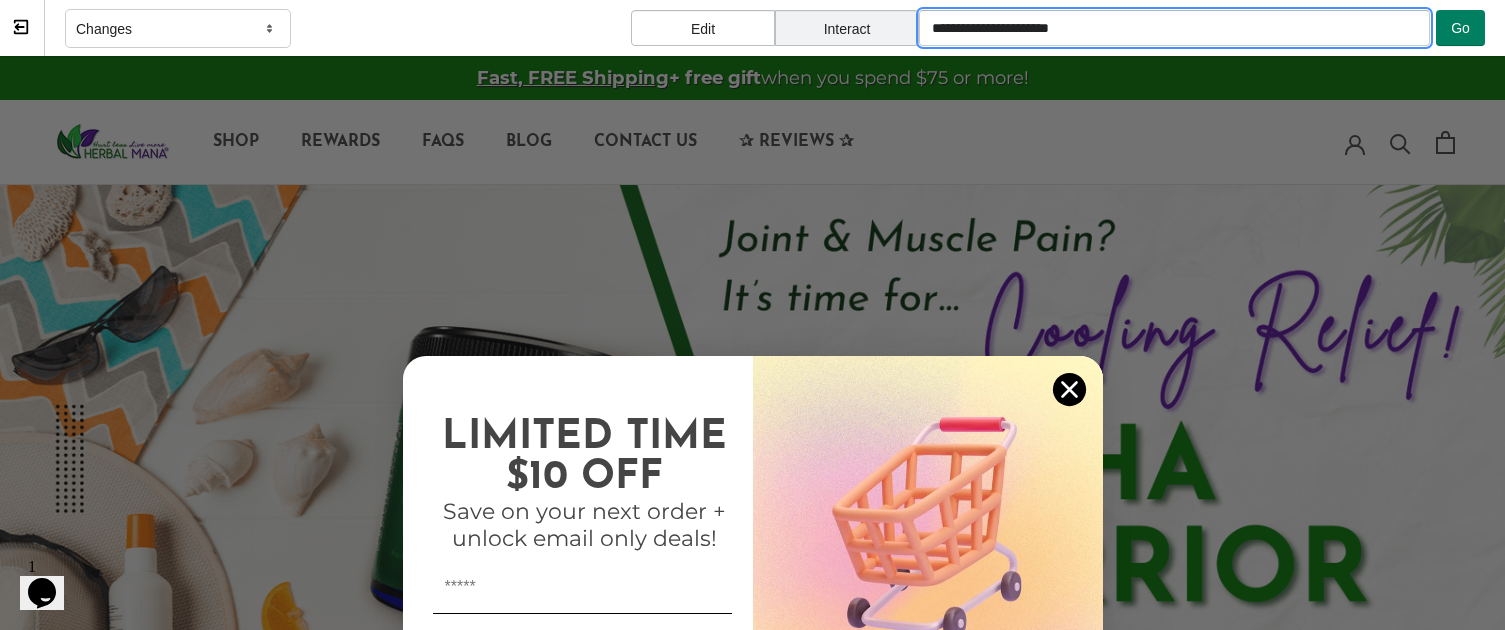 paste on "**********" 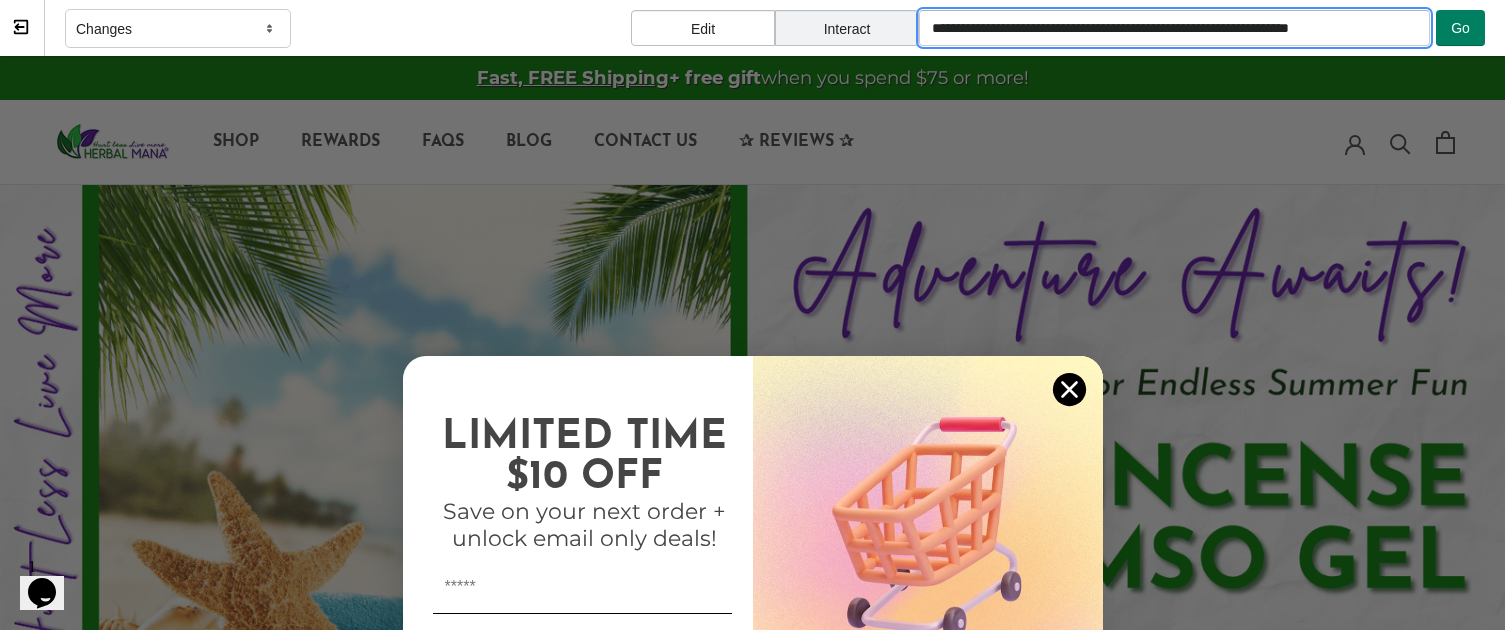 click on "**********" at bounding box center (1174, 28) 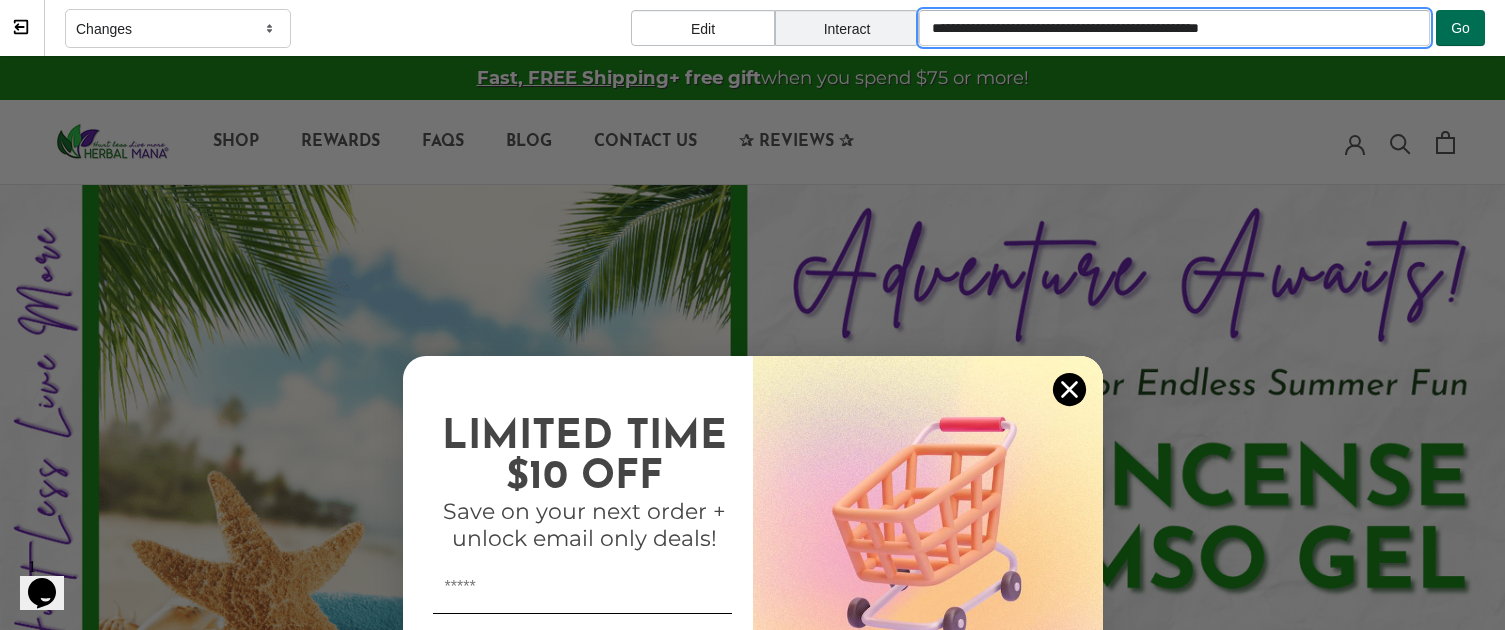 type on "**********" 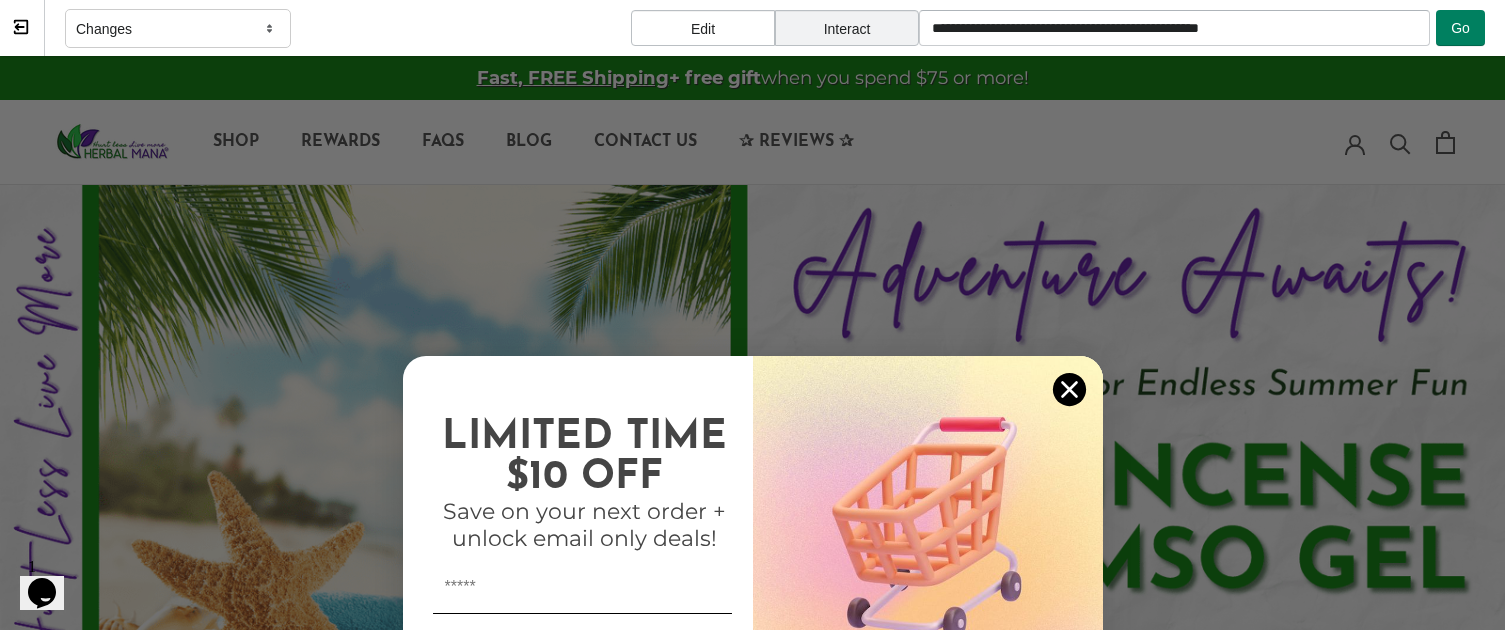 click on "Edit" at bounding box center [703, 28] 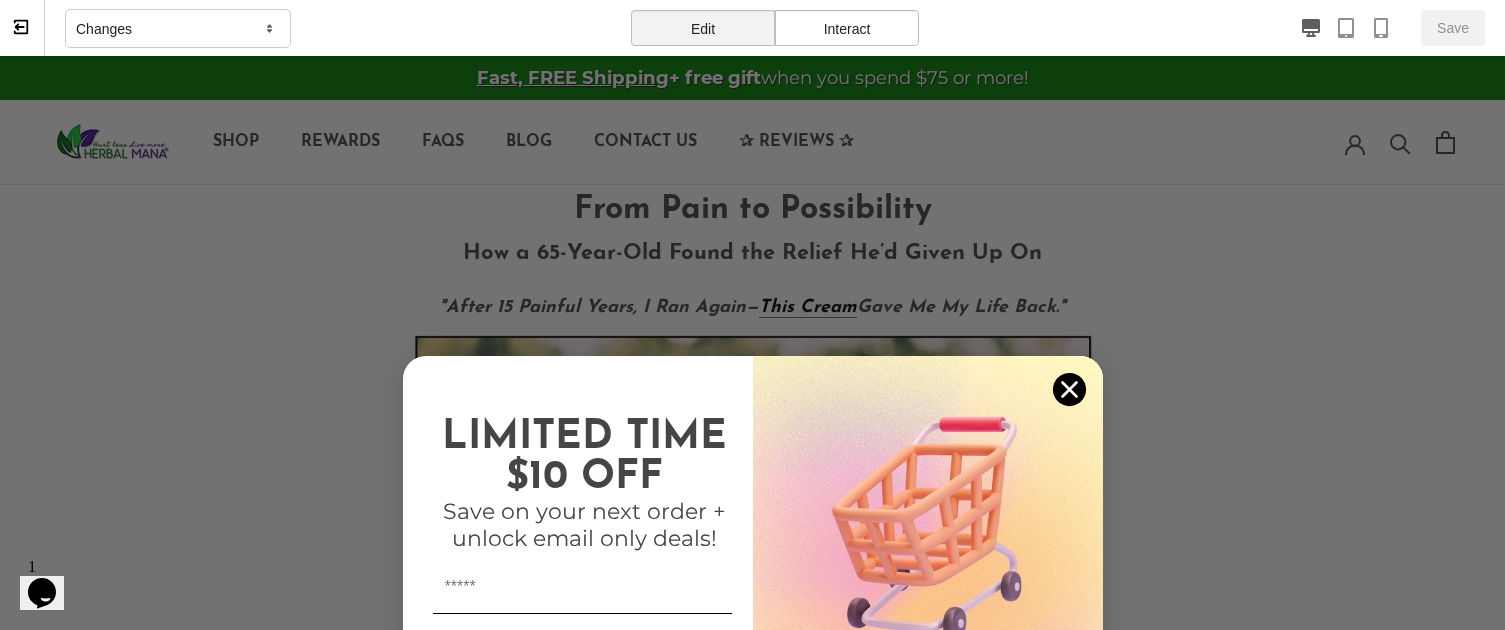 scroll, scrollTop: 0, scrollLeft: 0, axis: both 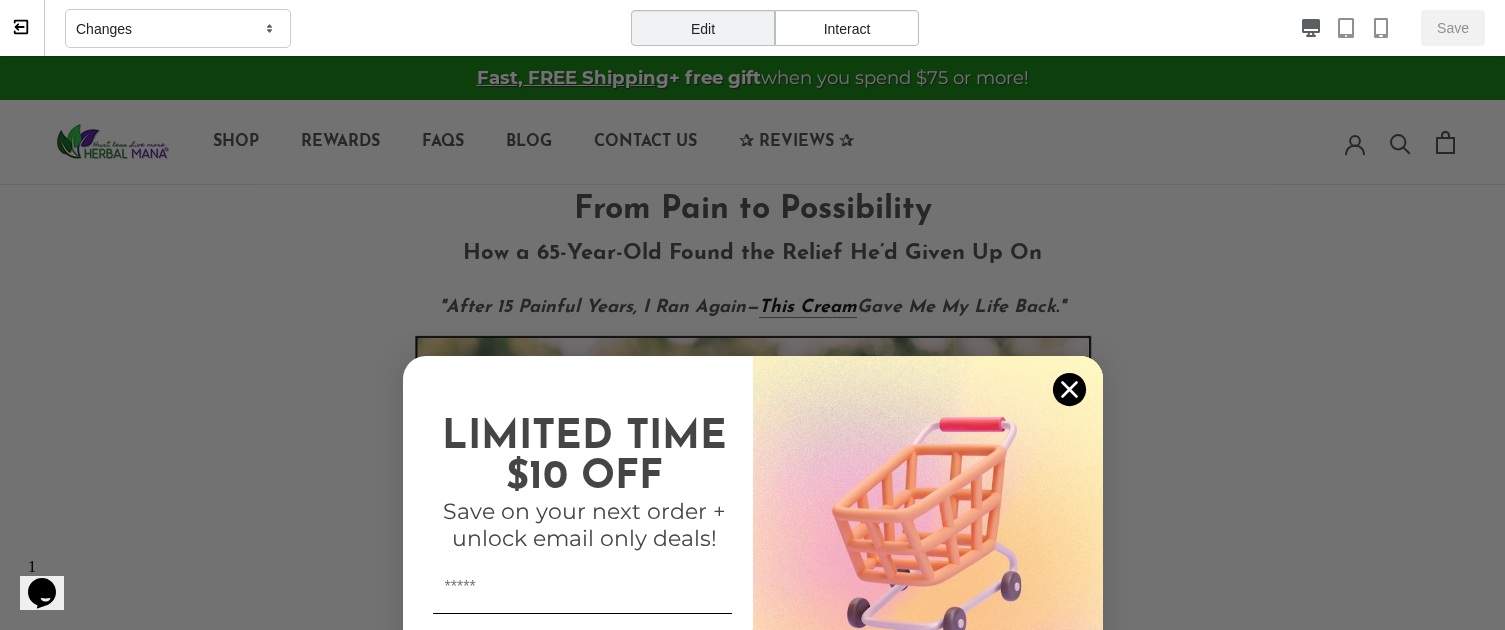 click 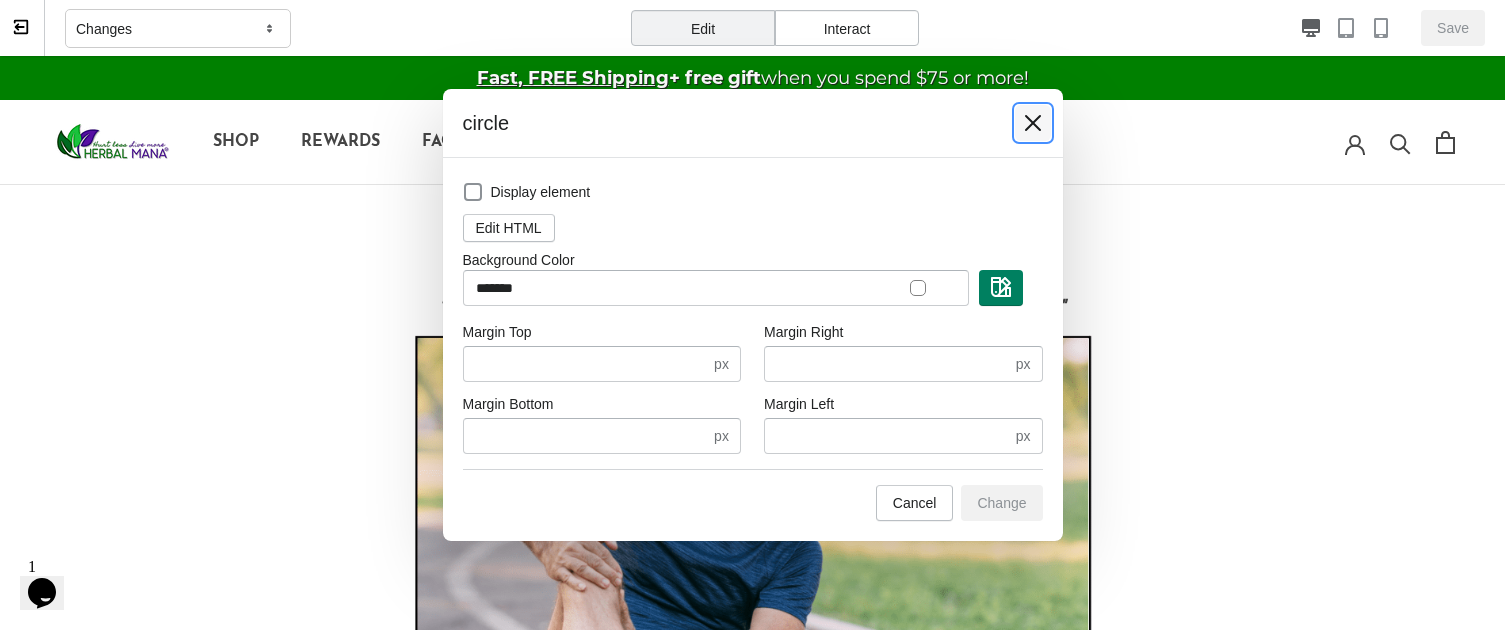 click 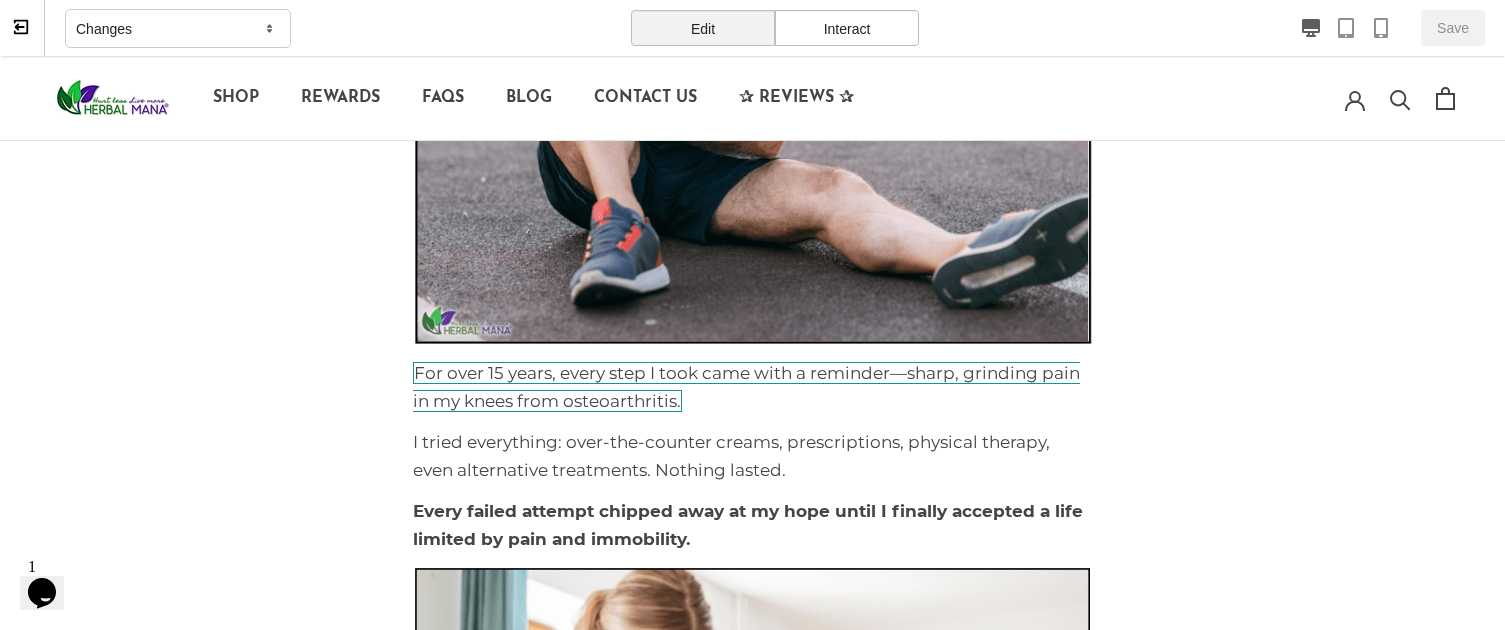 scroll, scrollTop: 558, scrollLeft: 0, axis: vertical 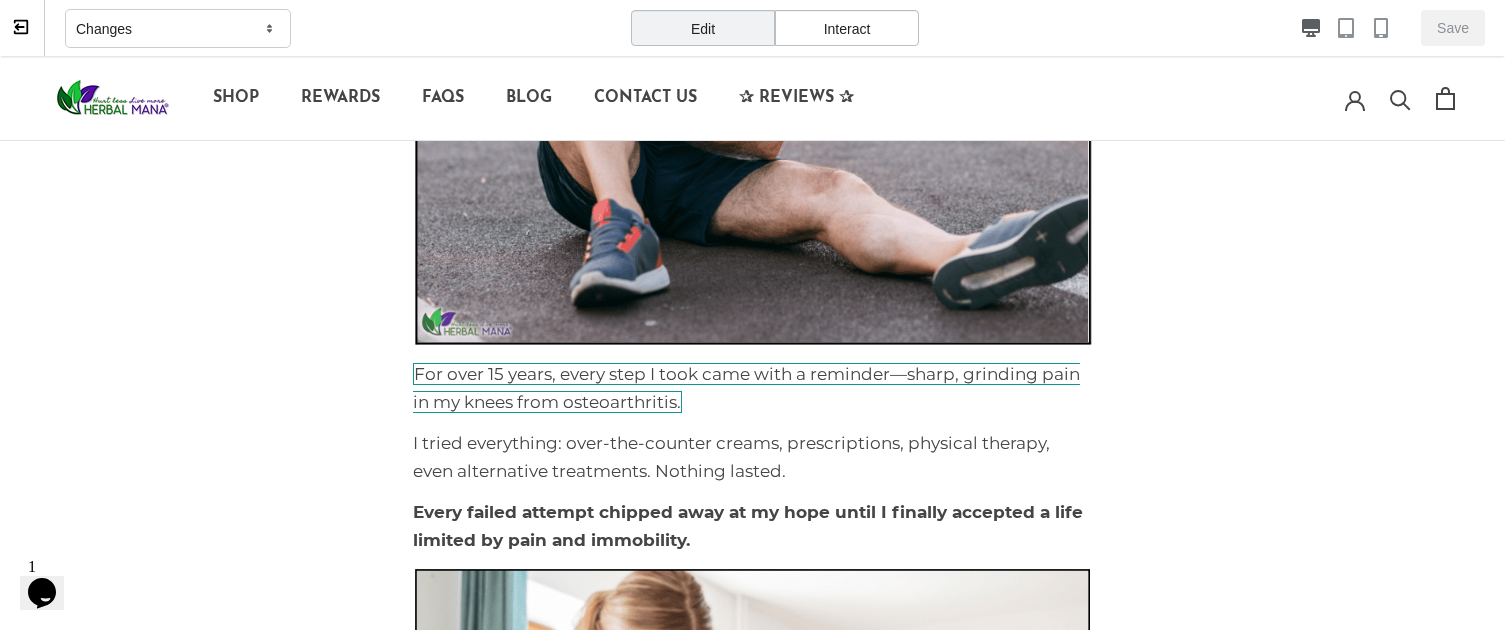 click on "For over 15 years, every step I took came with a reminder—sharp, grinding pain in my knees from osteoarthritis." at bounding box center [746, 388] 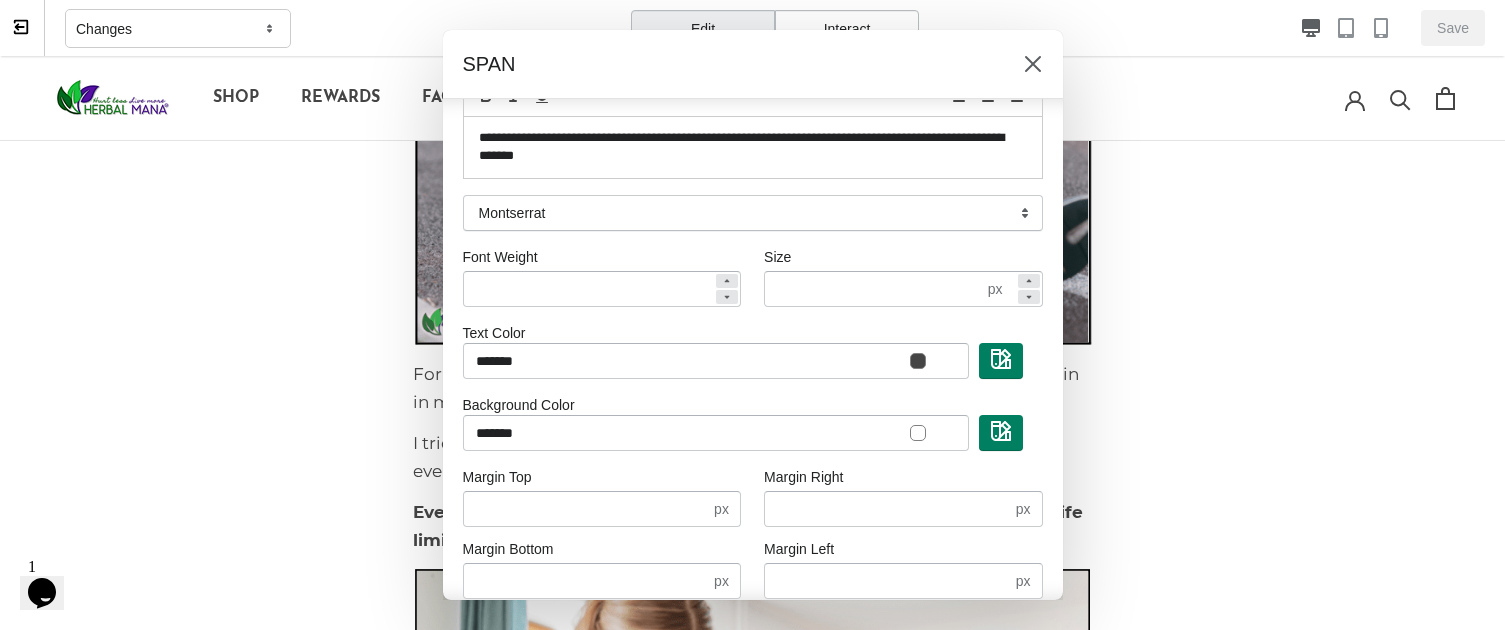 scroll, scrollTop: 186, scrollLeft: 0, axis: vertical 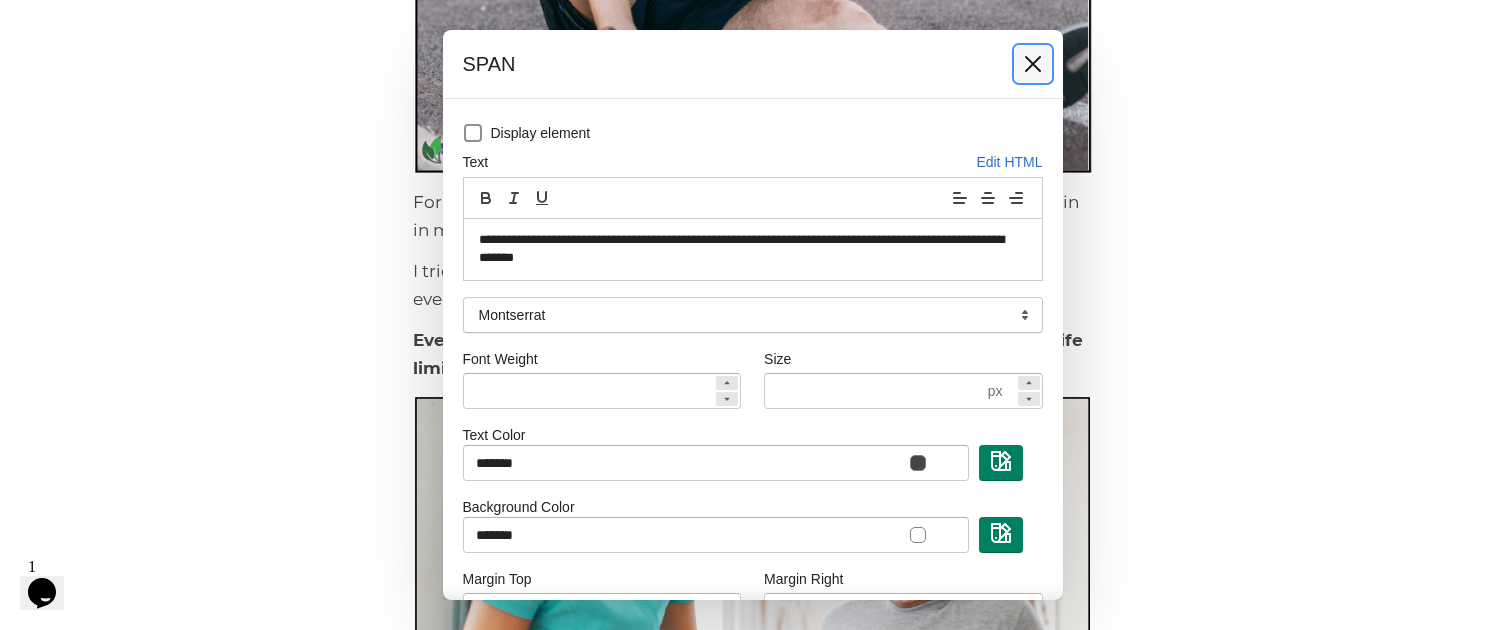 click 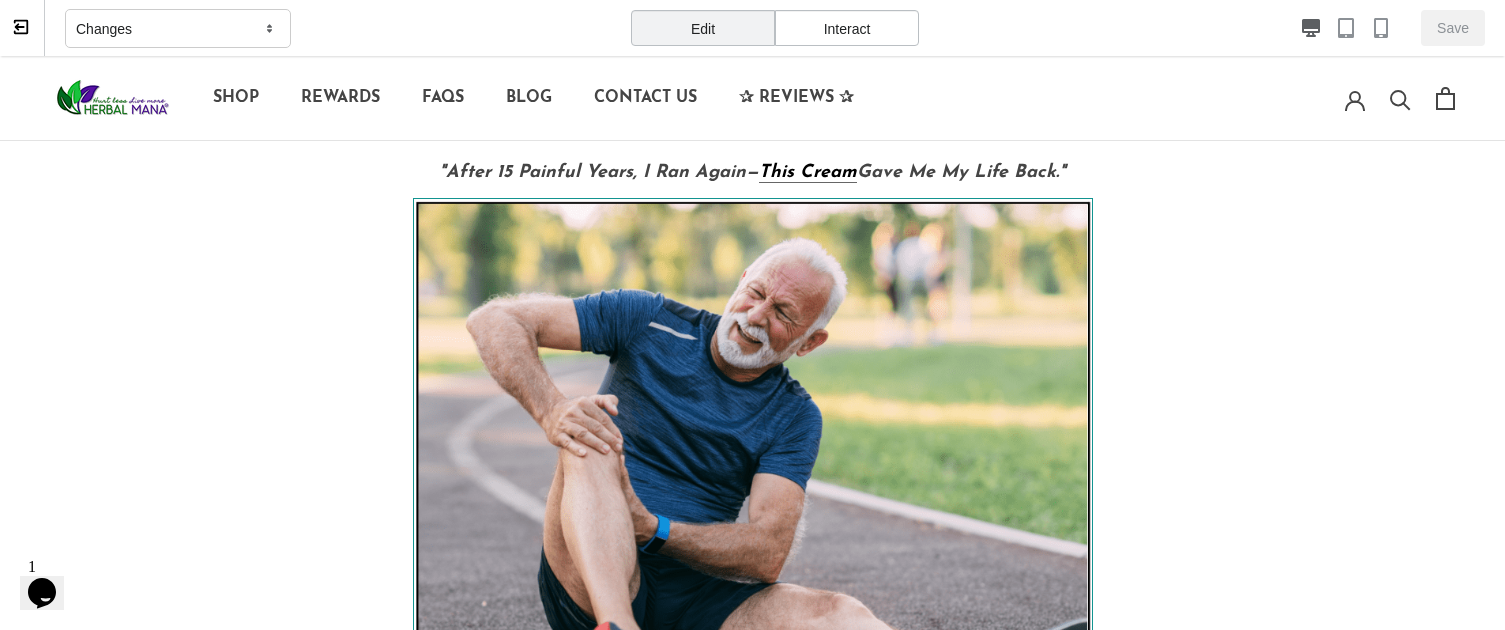 scroll, scrollTop: 133, scrollLeft: 0, axis: vertical 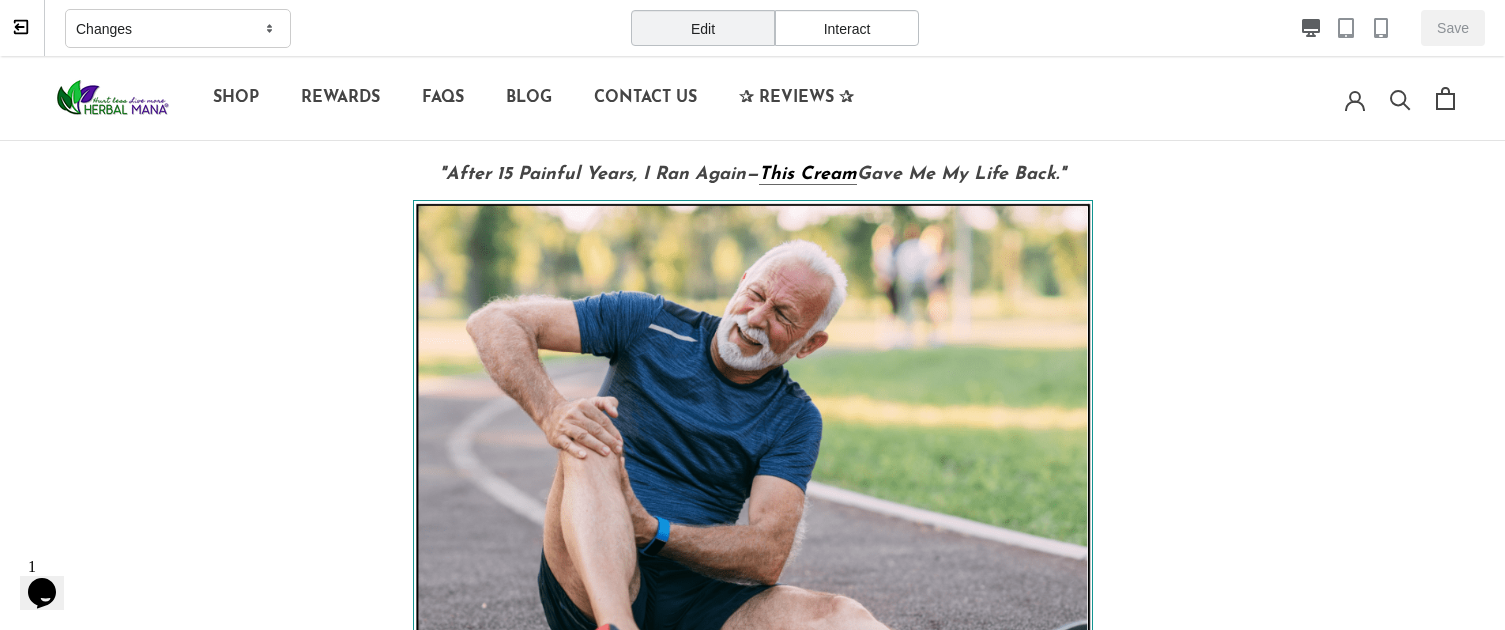 click at bounding box center (753, 486) 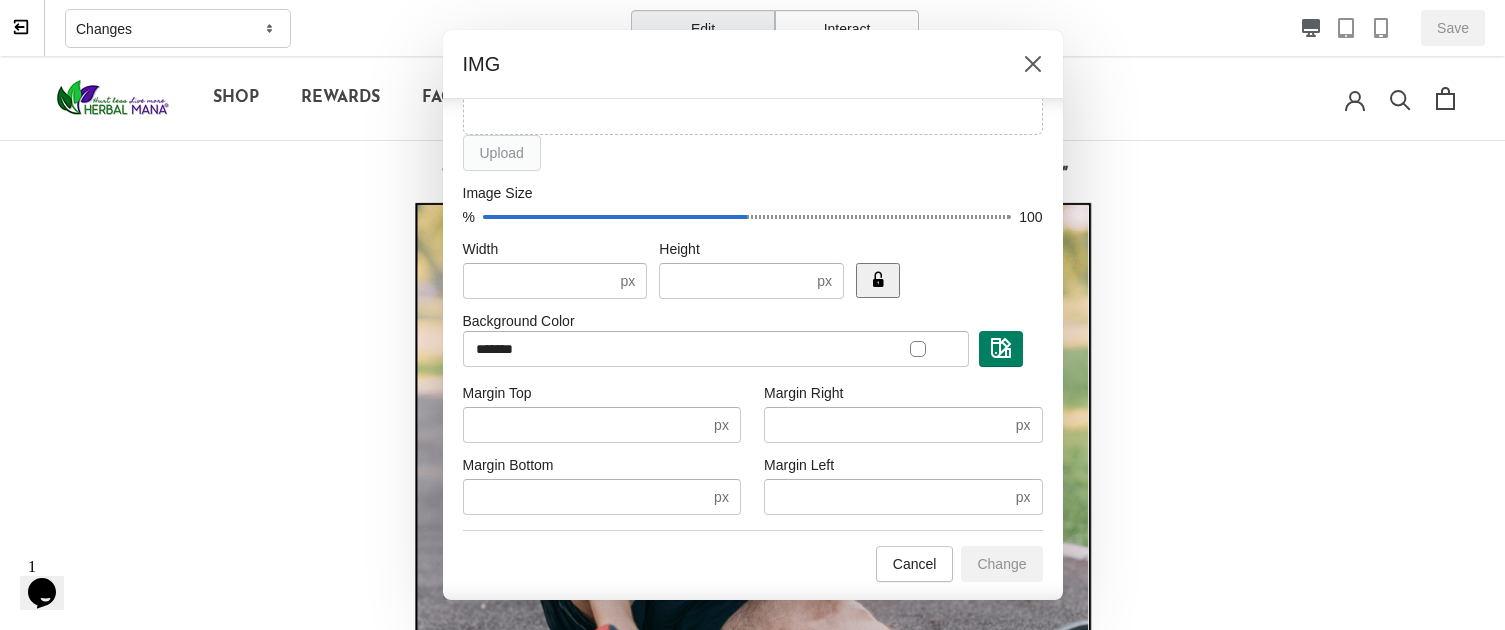 scroll, scrollTop: 0, scrollLeft: 0, axis: both 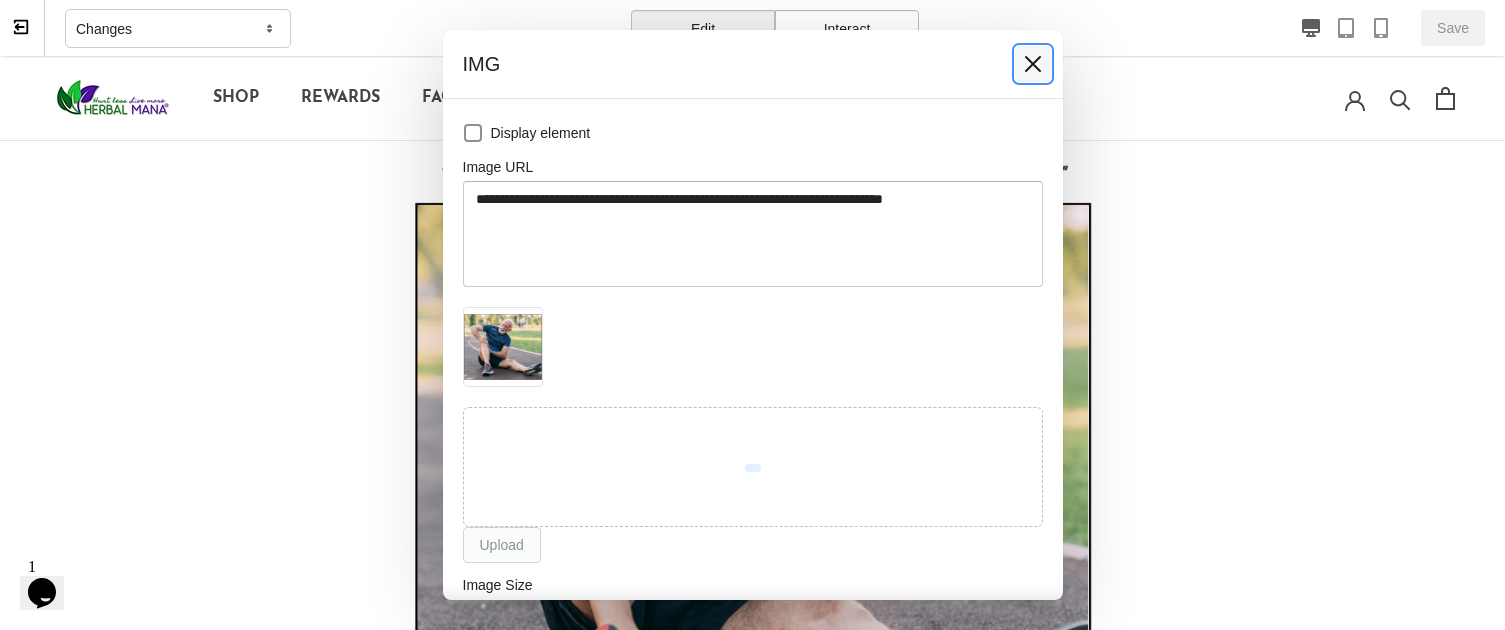 click 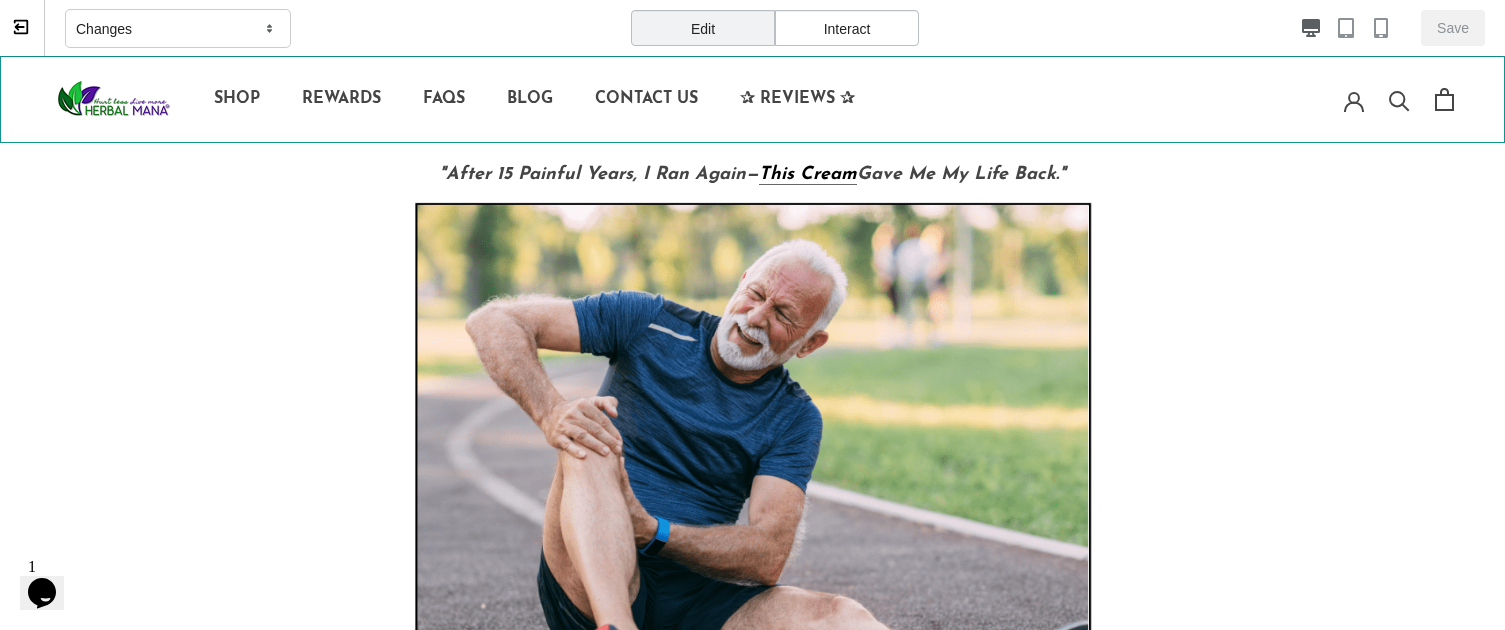 scroll, scrollTop: 133, scrollLeft: 0, axis: vertical 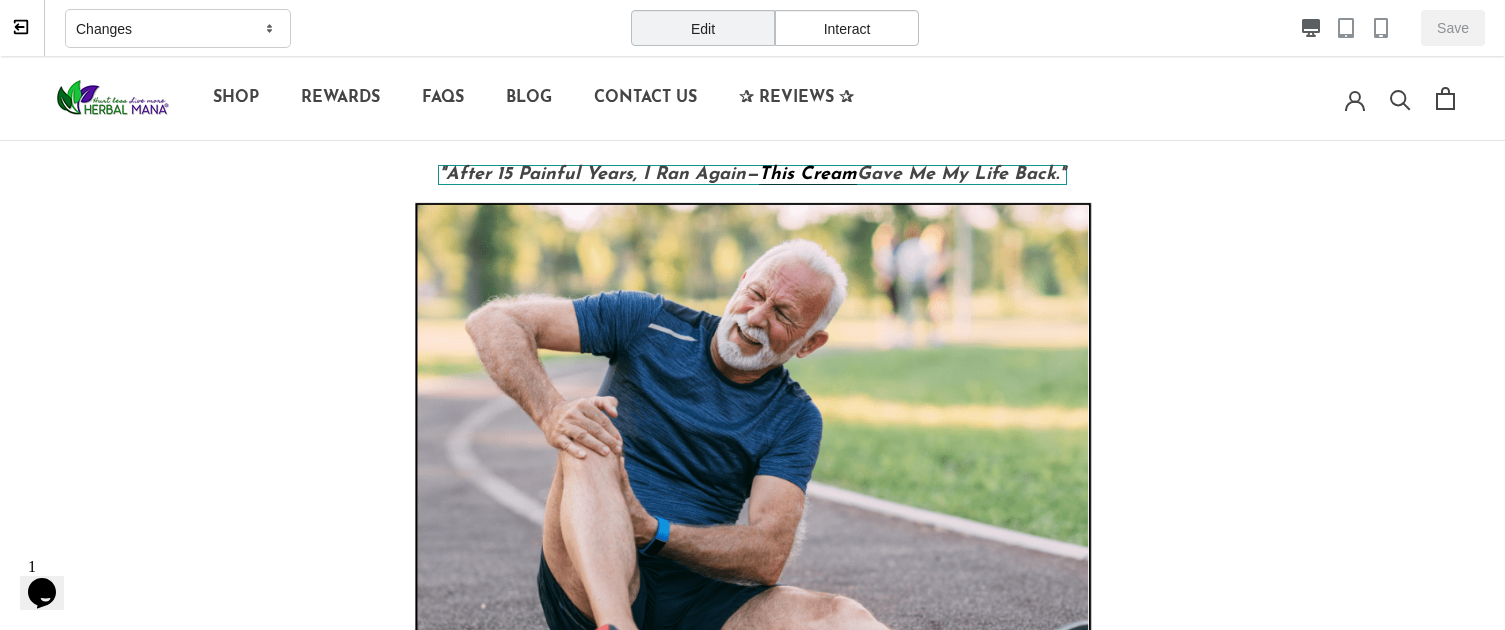 click on ""After 15 Painful Years, I Ran Again— This Cream  Gave Me My Life Back."" at bounding box center [752, 175] 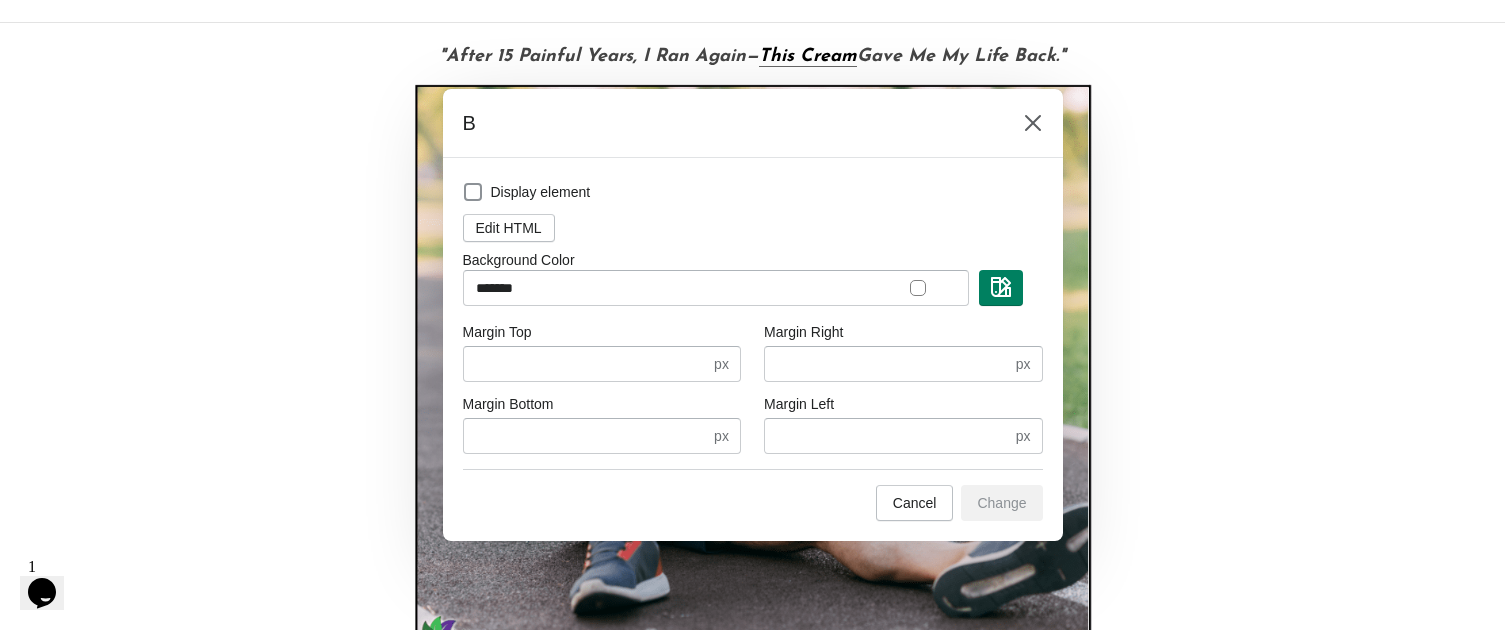 scroll, scrollTop: 120, scrollLeft: 0, axis: vertical 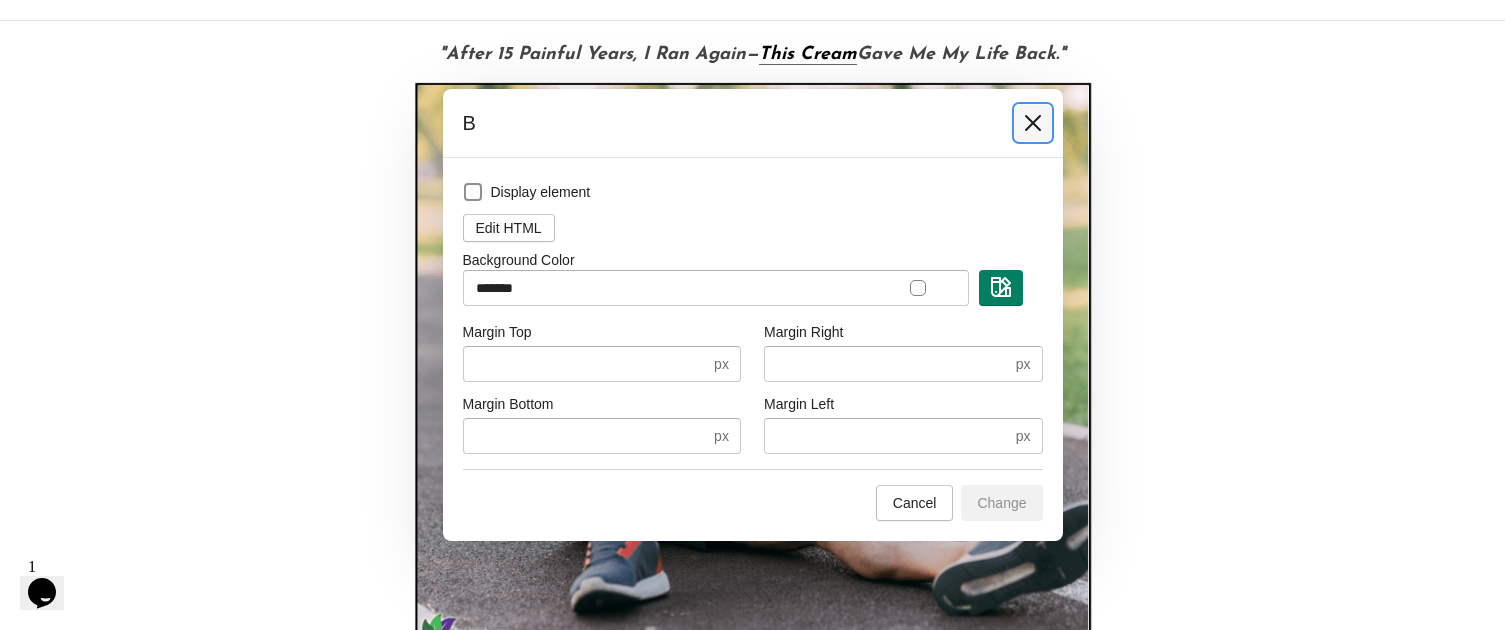 click 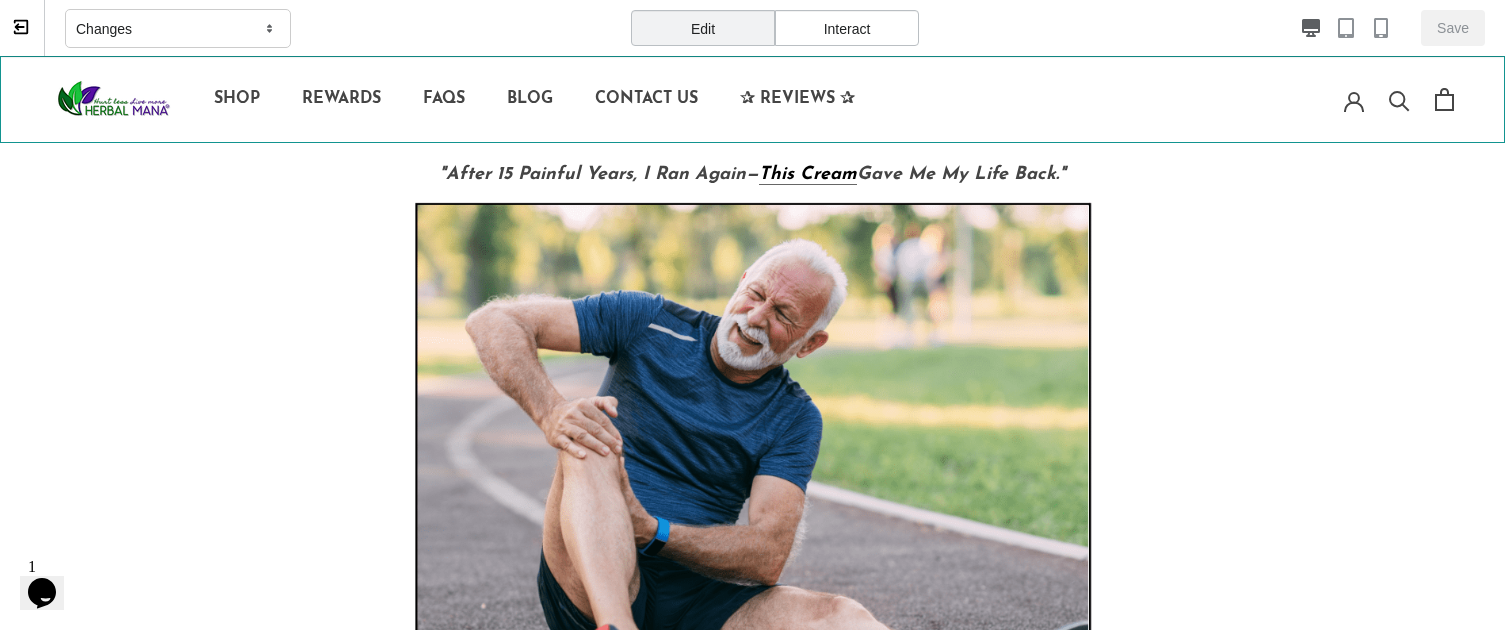 scroll, scrollTop: 133, scrollLeft: 0, axis: vertical 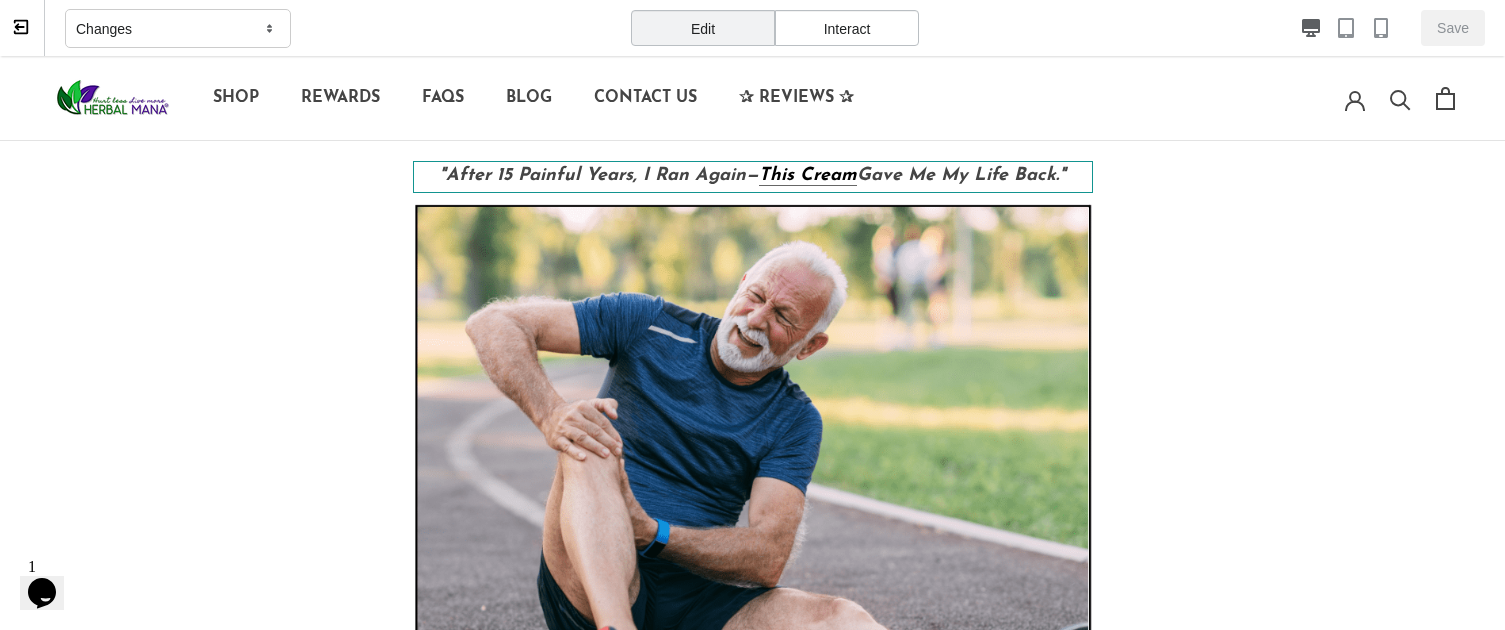 click on ""After 15 Painful Years, I Ran Again— This Cream  Gave Me My Life Back."" at bounding box center [753, 177] 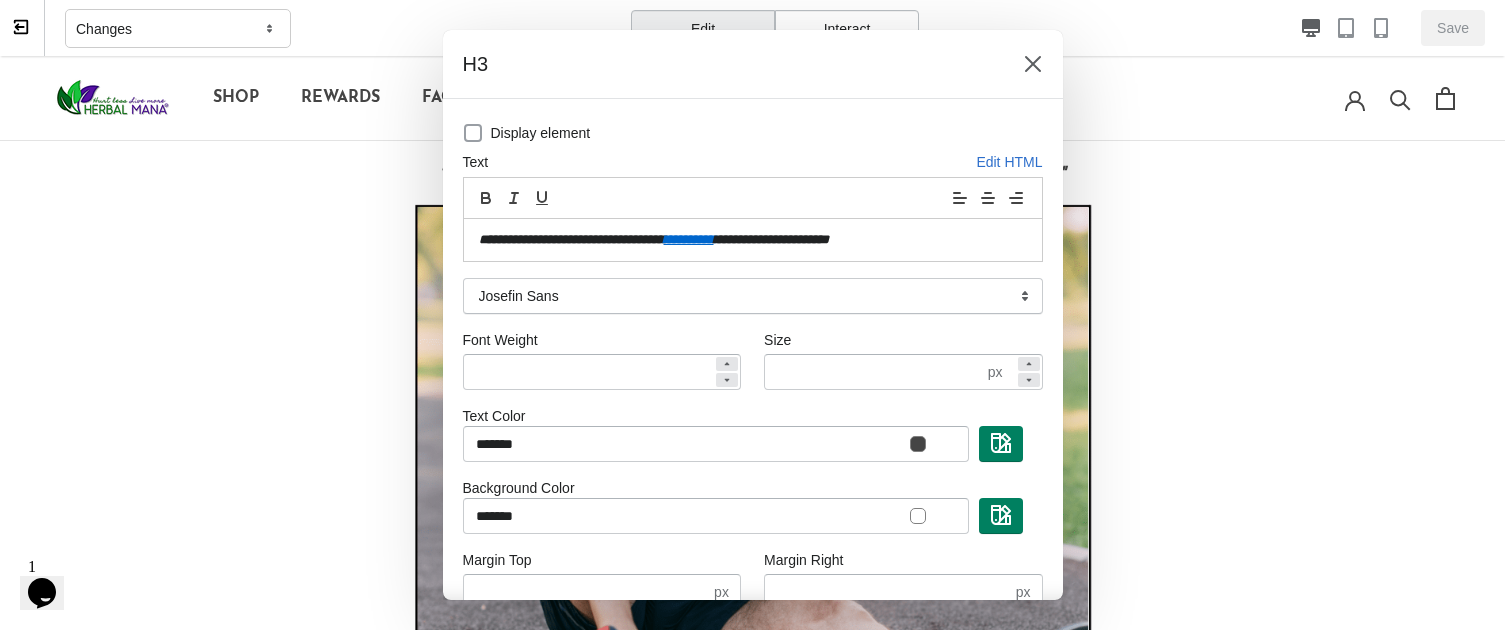 click at bounding box center (473, 133) 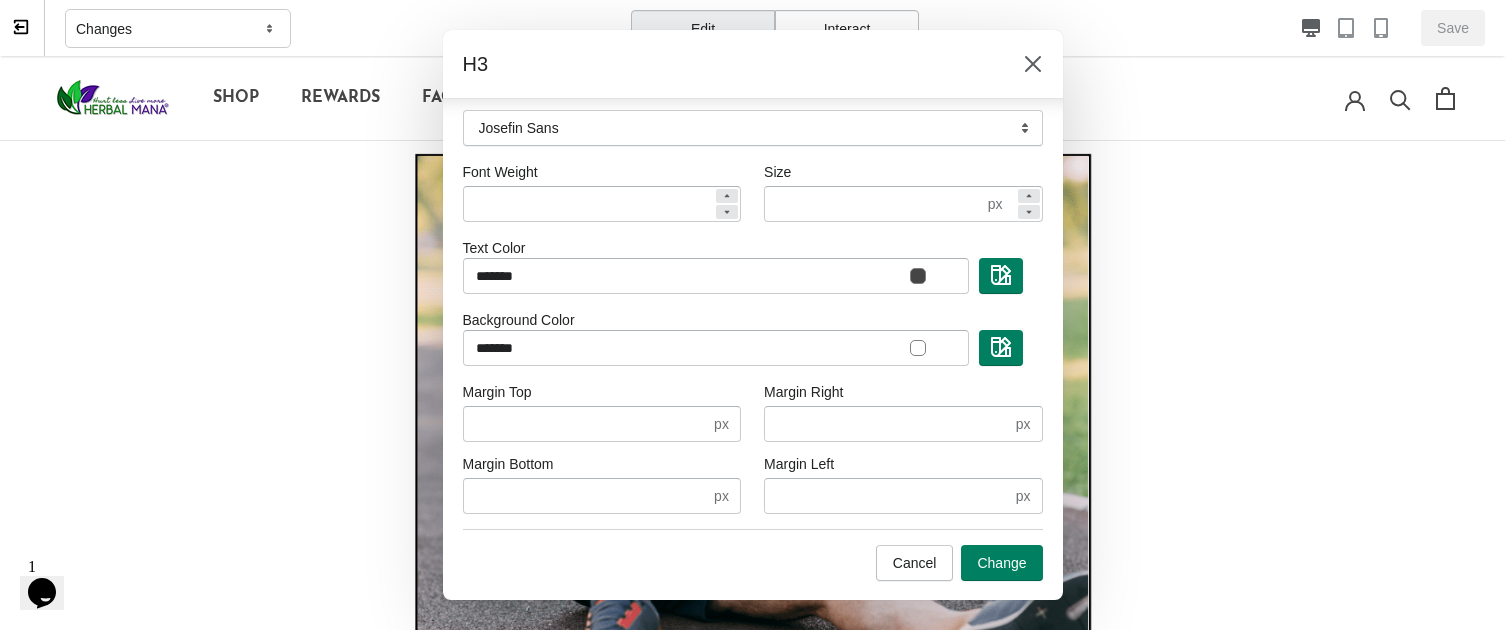 scroll, scrollTop: 0, scrollLeft: 0, axis: both 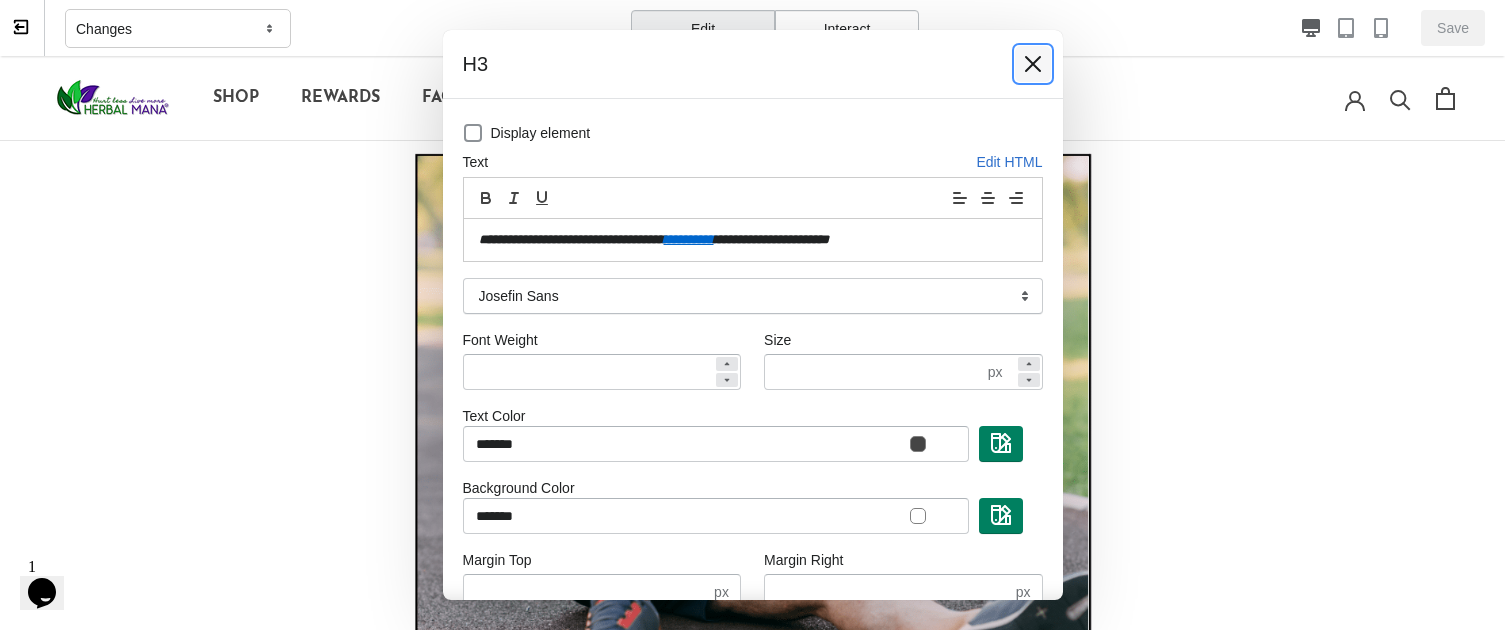 click at bounding box center (1033, 64) 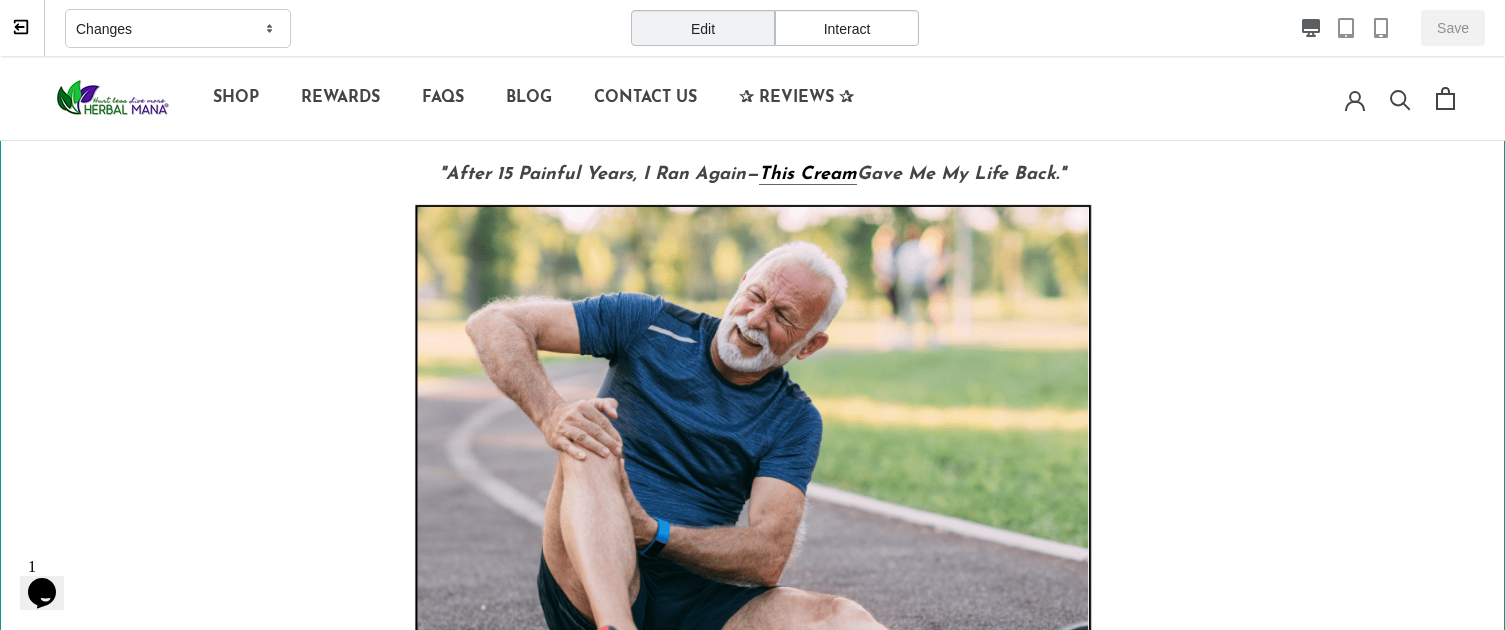 scroll, scrollTop: 0, scrollLeft: 0, axis: both 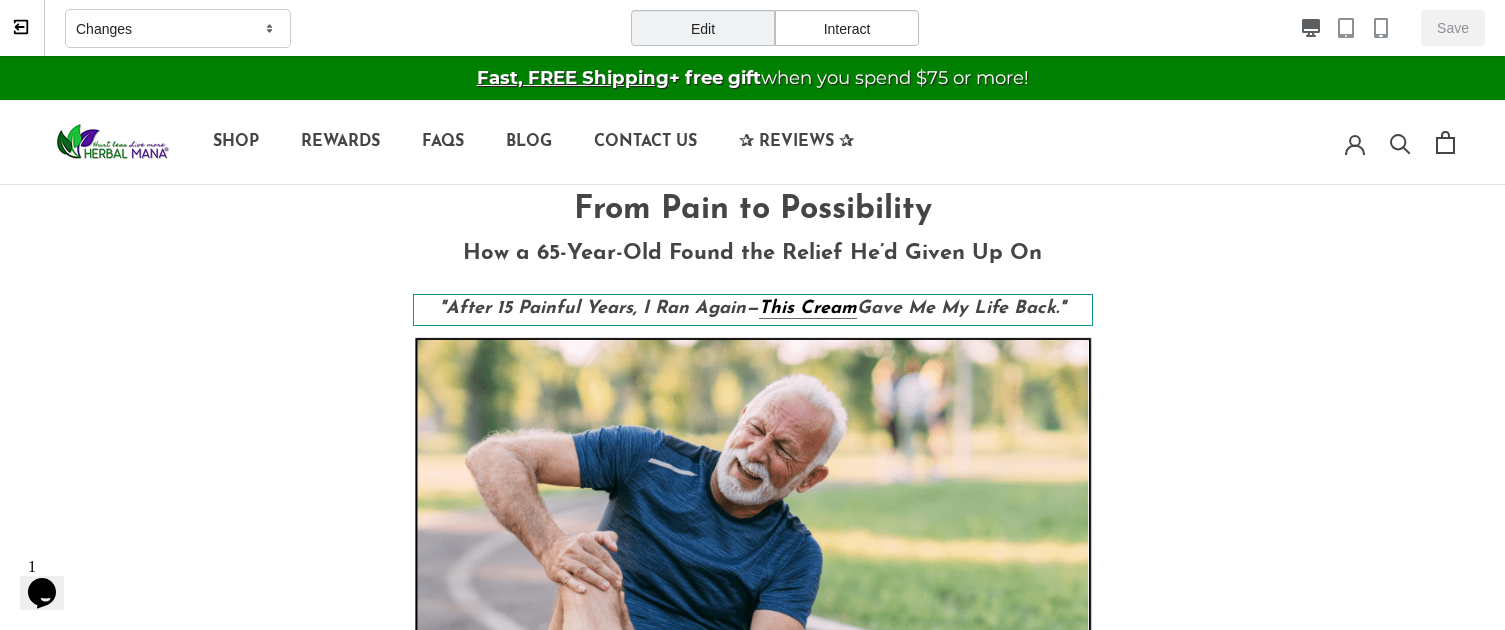 click on ""After 15 Painful Years, I Ran Again— This Cream  Gave Me My Life Back."" at bounding box center [753, 309] 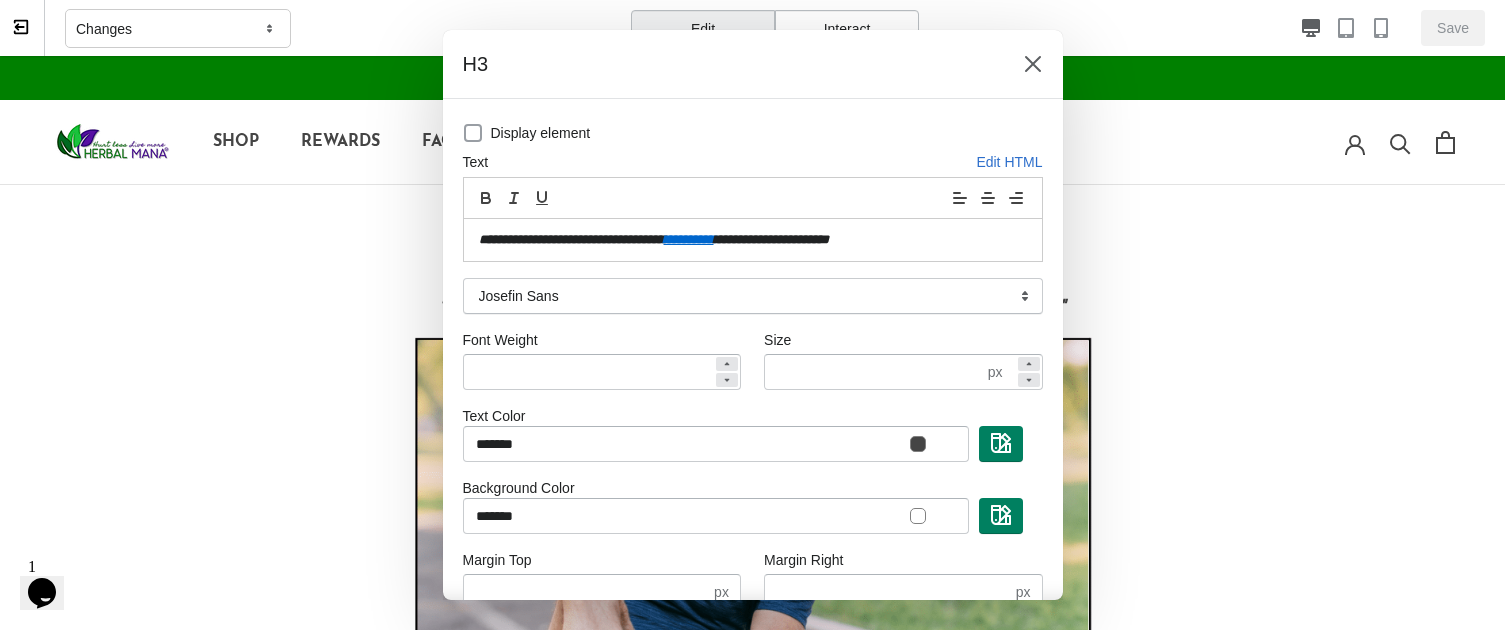 click at bounding box center [473, 133] 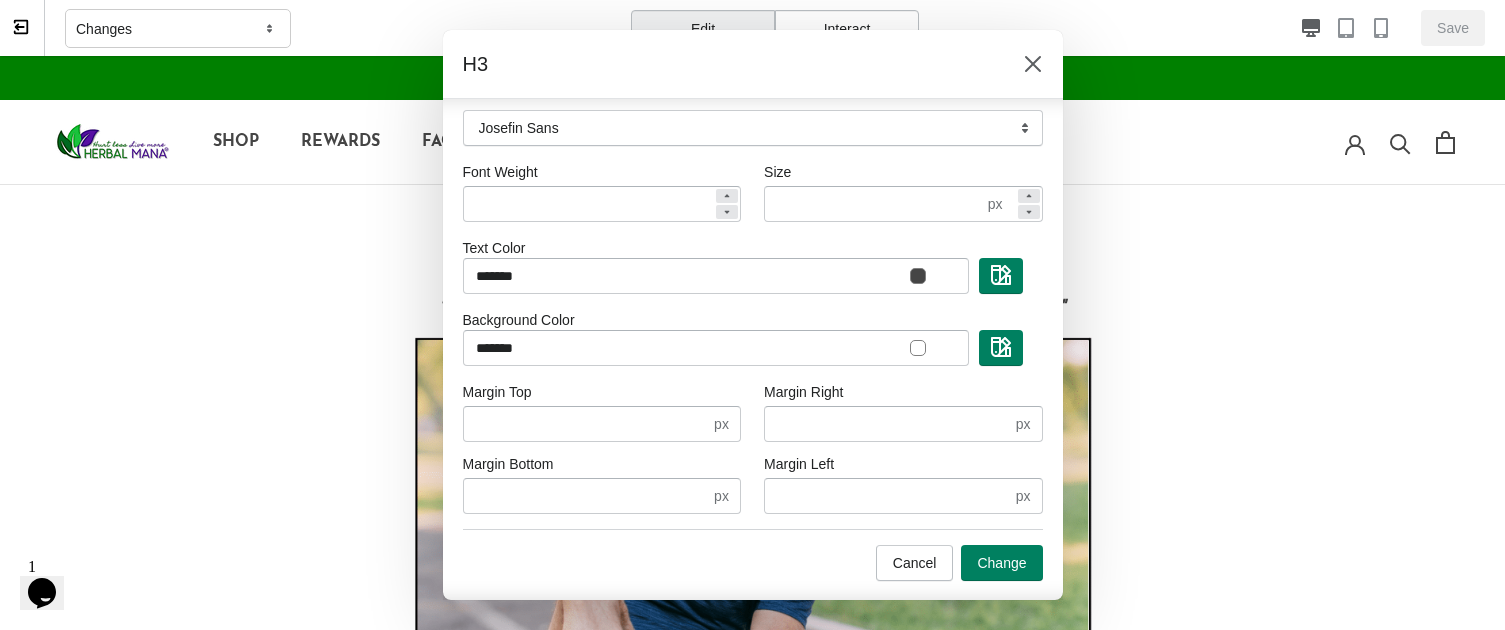 scroll, scrollTop: 0, scrollLeft: 0, axis: both 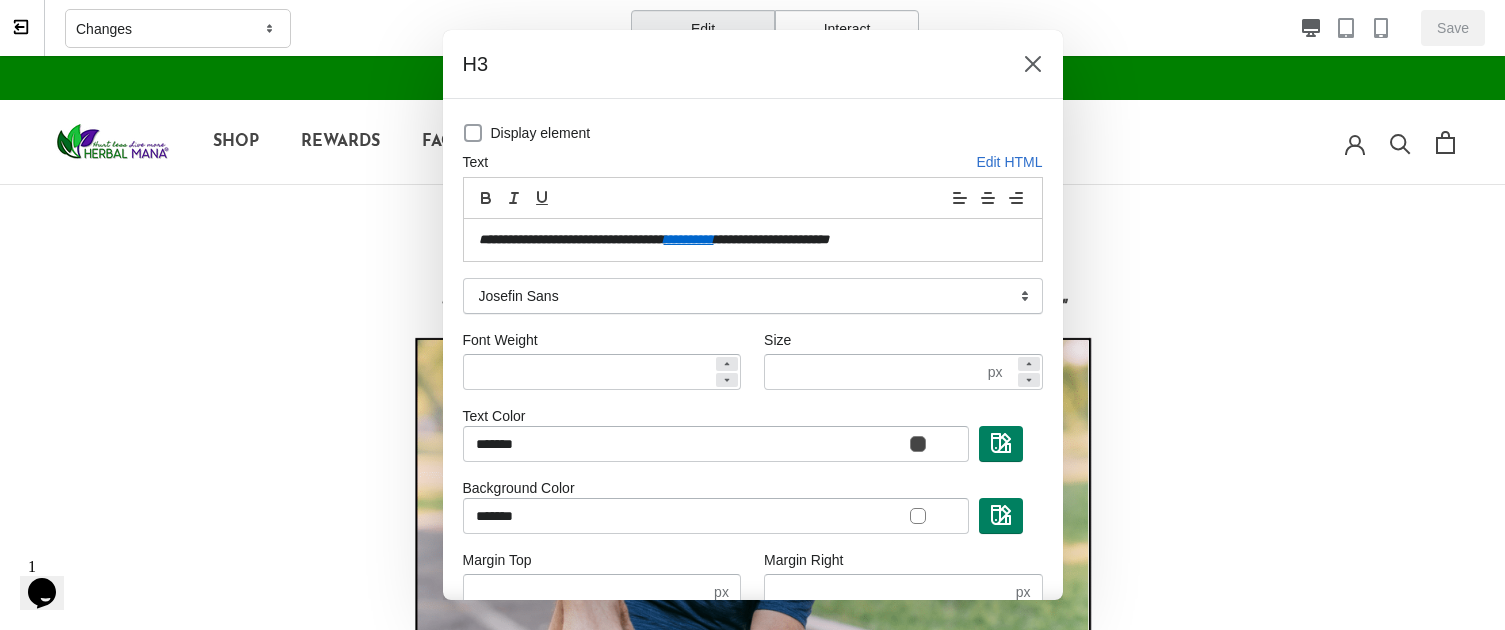 click at bounding box center [473, 133] 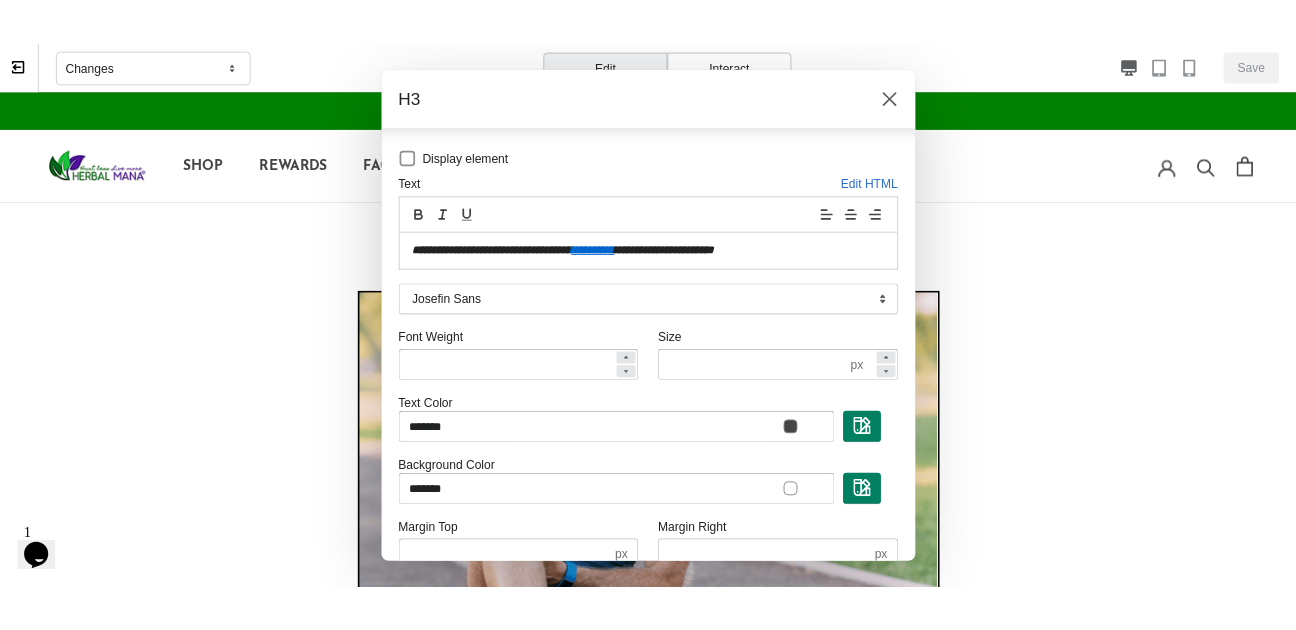 scroll, scrollTop: 168, scrollLeft: 0, axis: vertical 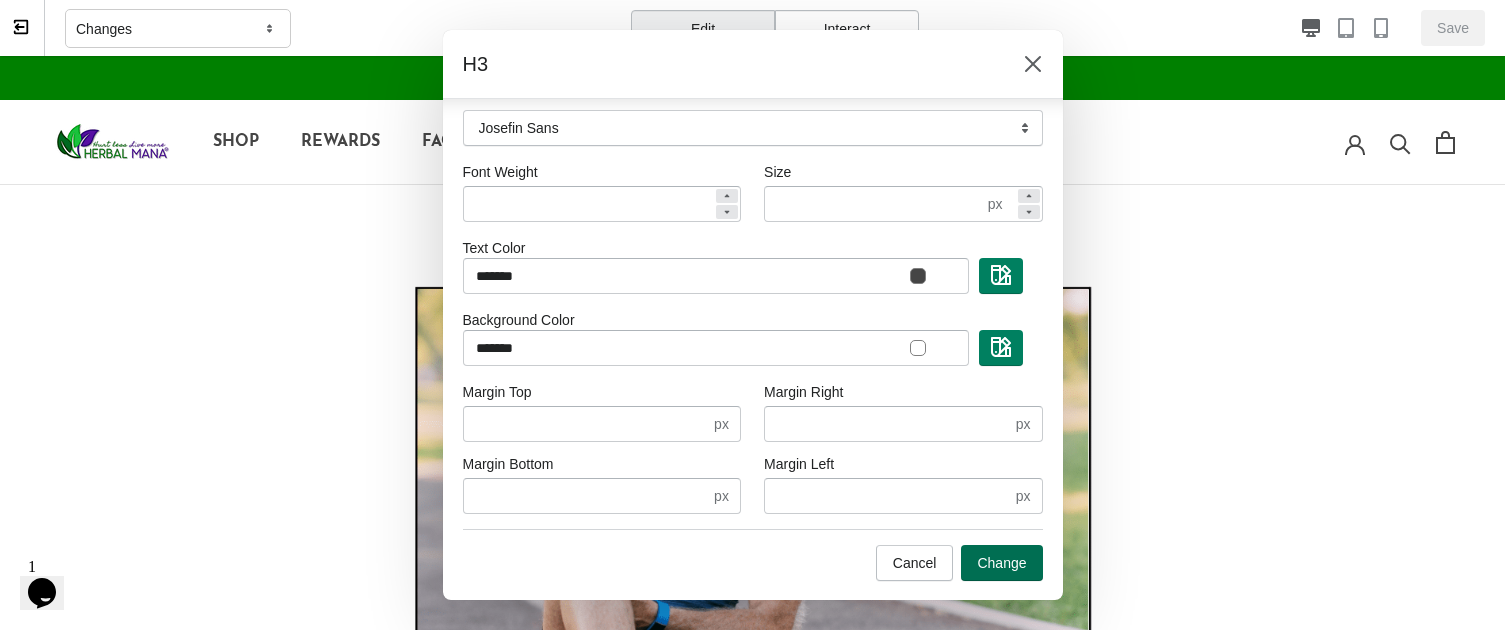 click on "Change" at bounding box center [1001, 563] 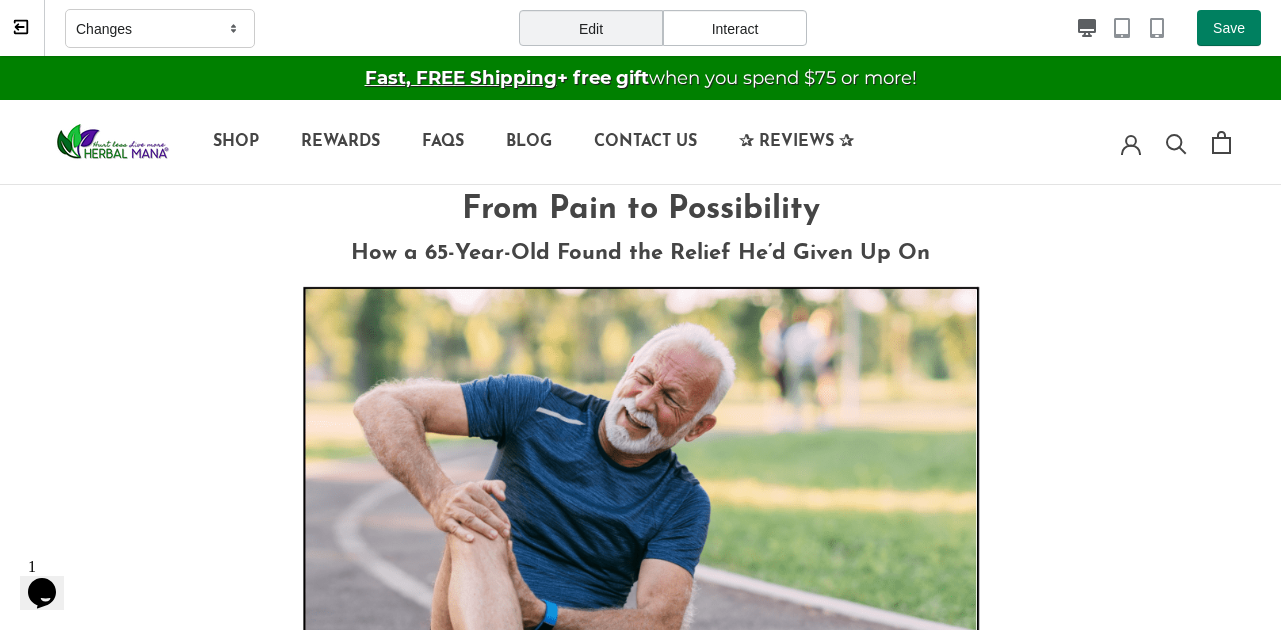click on "Changes Edit Interact Save" at bounding box center [663, 28] 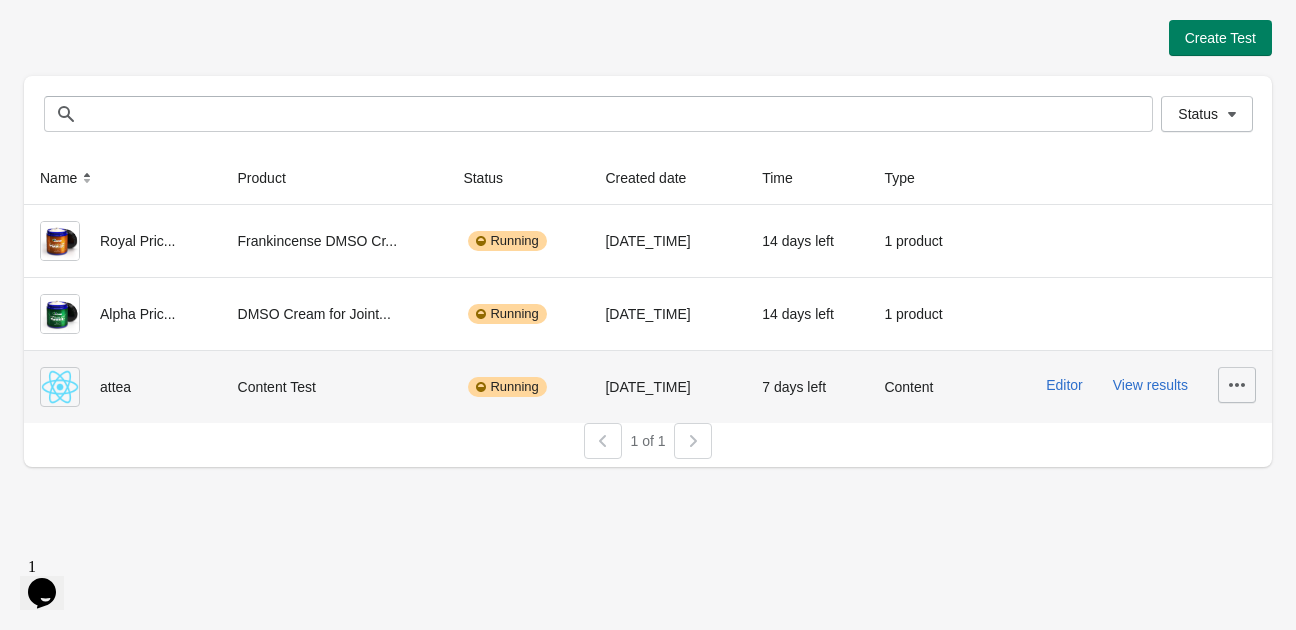 click at bounding box center [1237, 385] 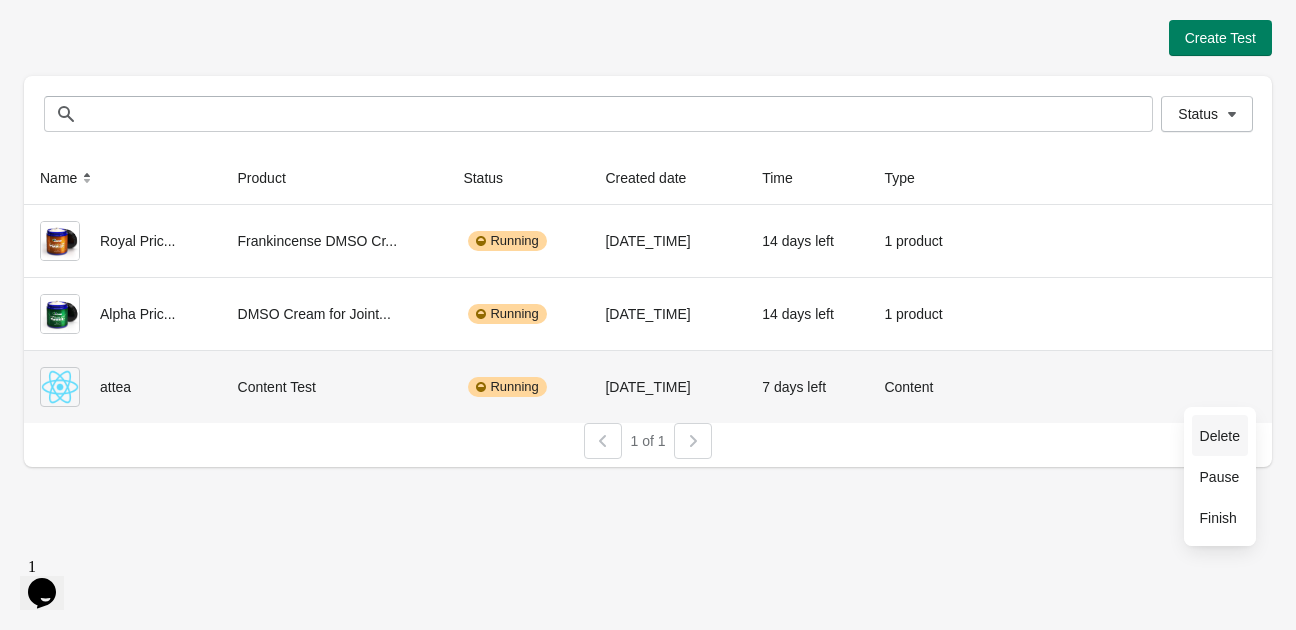 click on "Delete" at bounding box center (1220, 436) 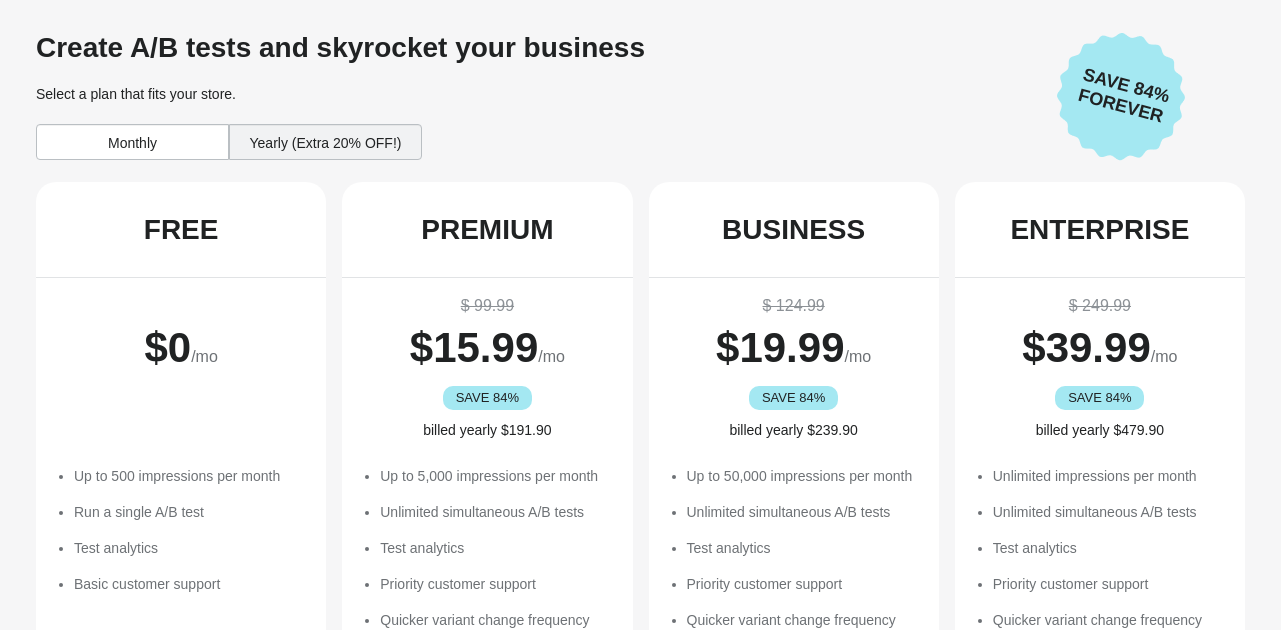 scroll, scrollTop: 0, scrollLeft: 0, axis: both 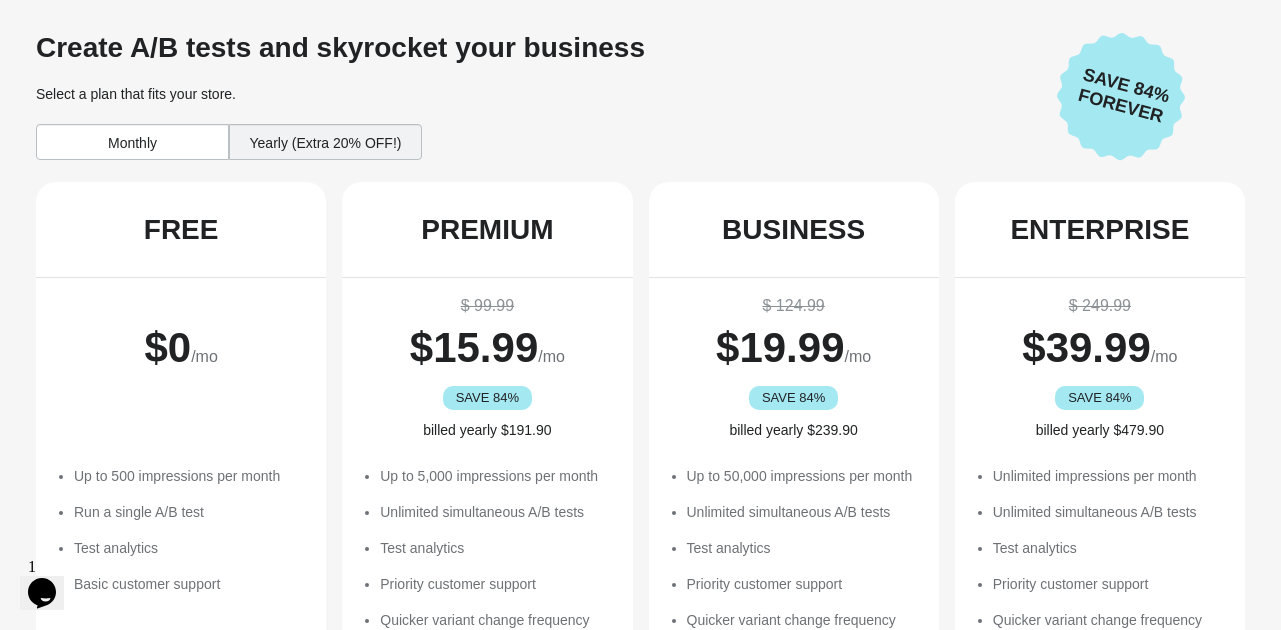 click on "Monthly" at bounding box center (132, 142) 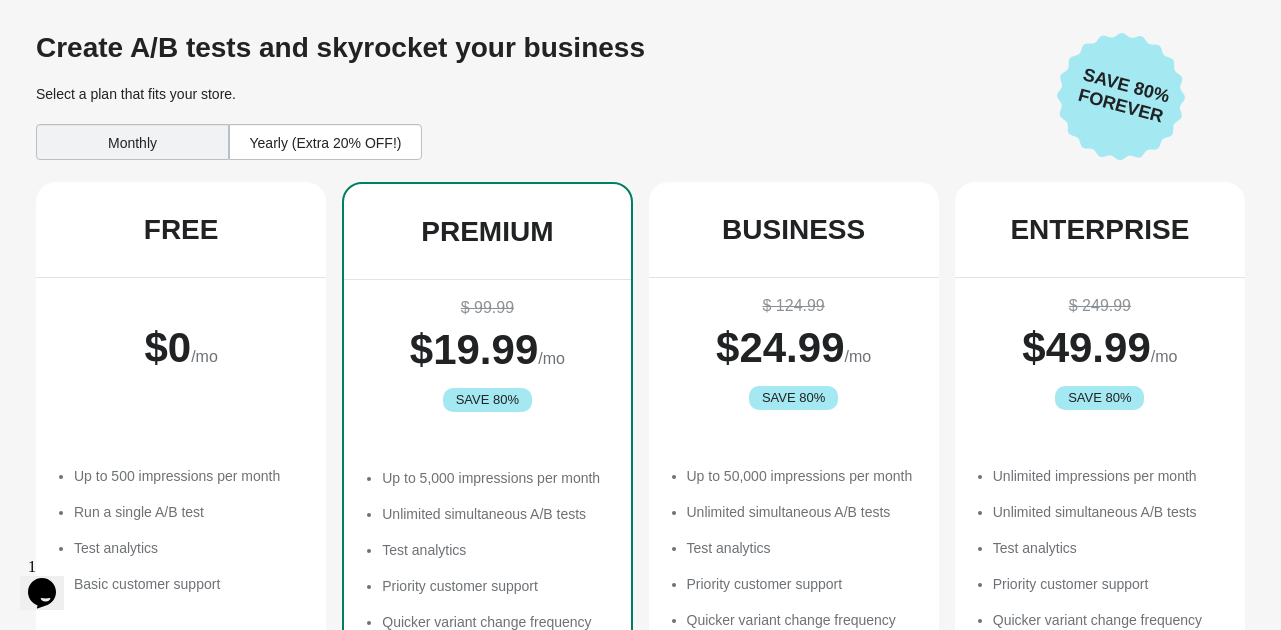 click on "Yearly (Extra 20% OFF!)" at bounding box center [325, 142] 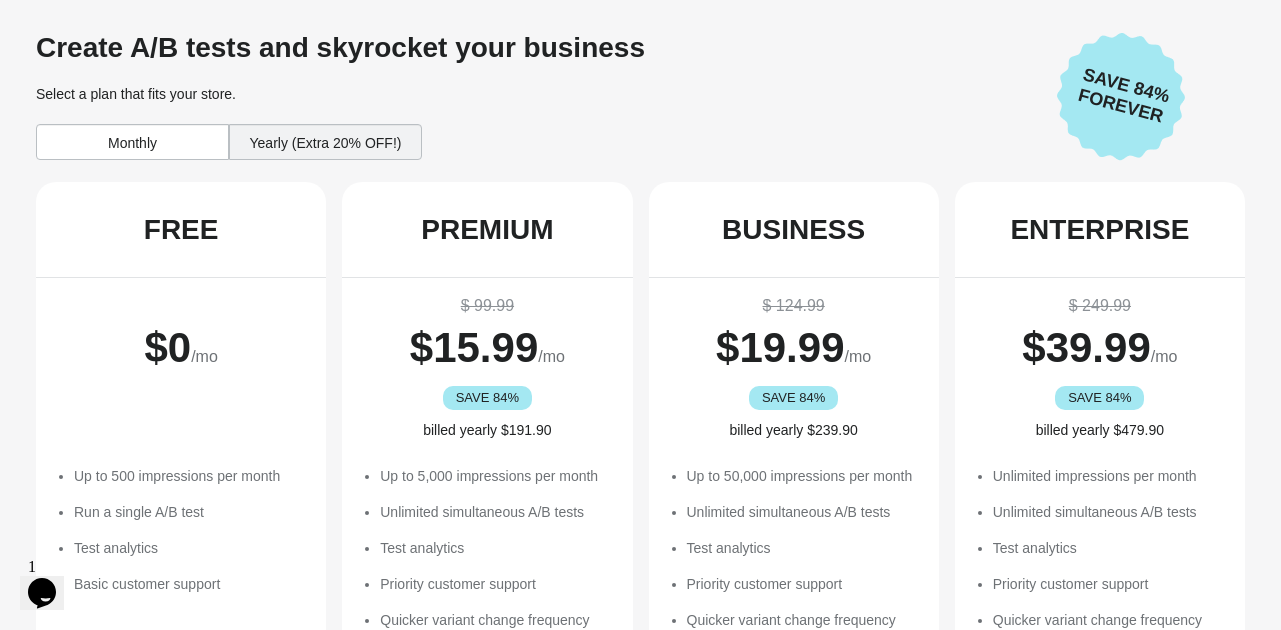 click on "Monthly" at bounding box center (132, 142) 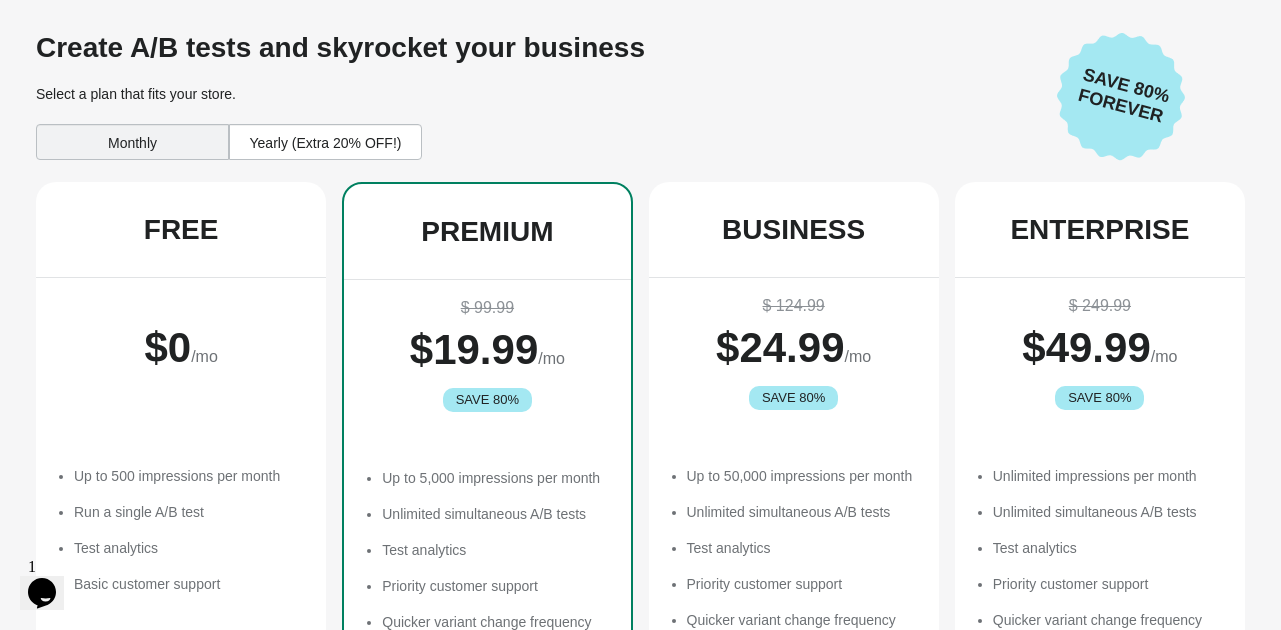 scroll, scrollTop: 0, scrollLeft: 0, axis: both 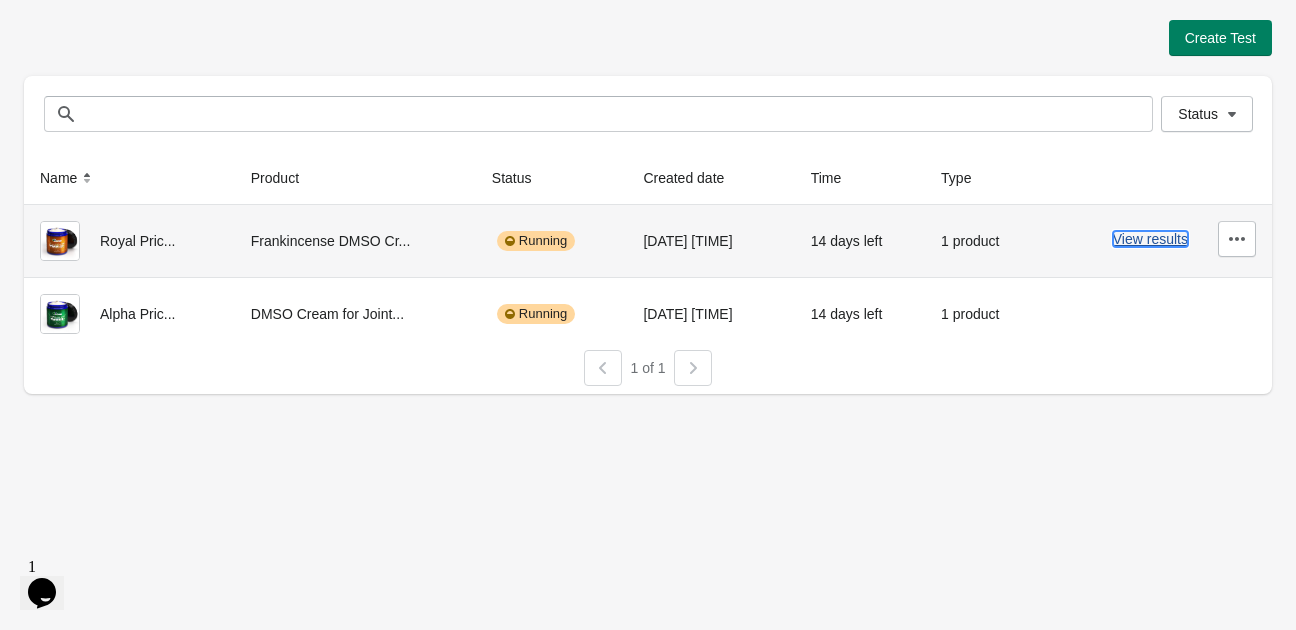 click on "View results" at bounding box center [1150, 239] 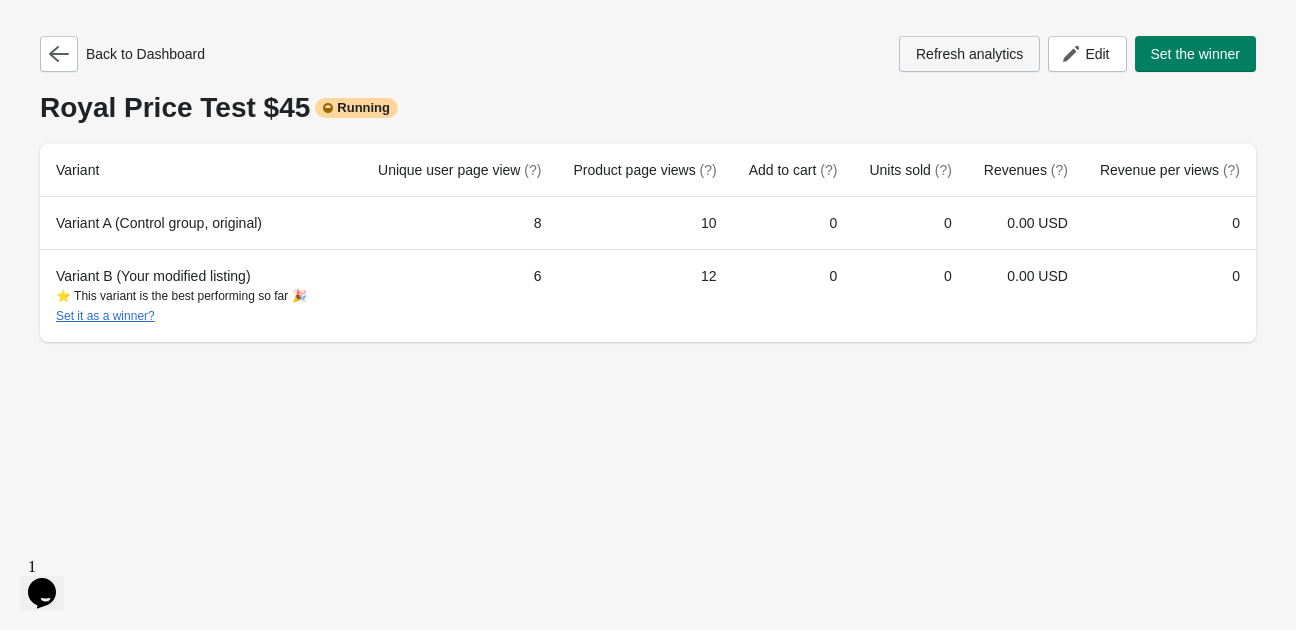 click on "Refresh analytics" at bounding box center [969, 54] 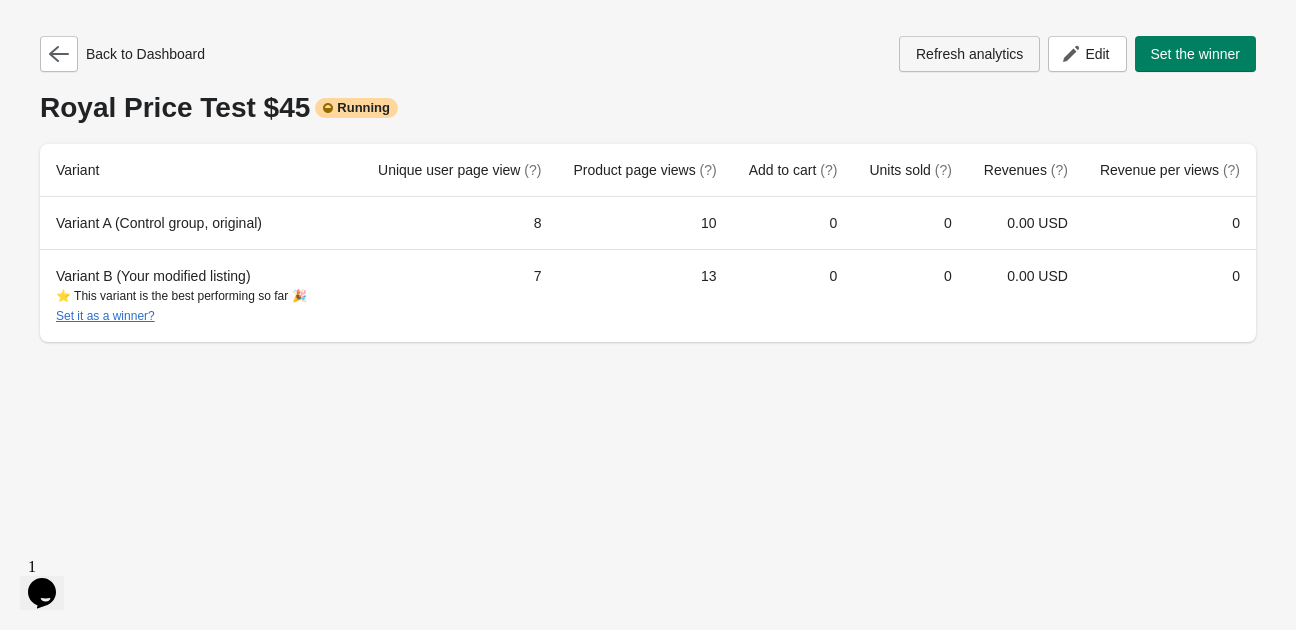 click on "Refresh analytics" at bounding box center (969, 54) 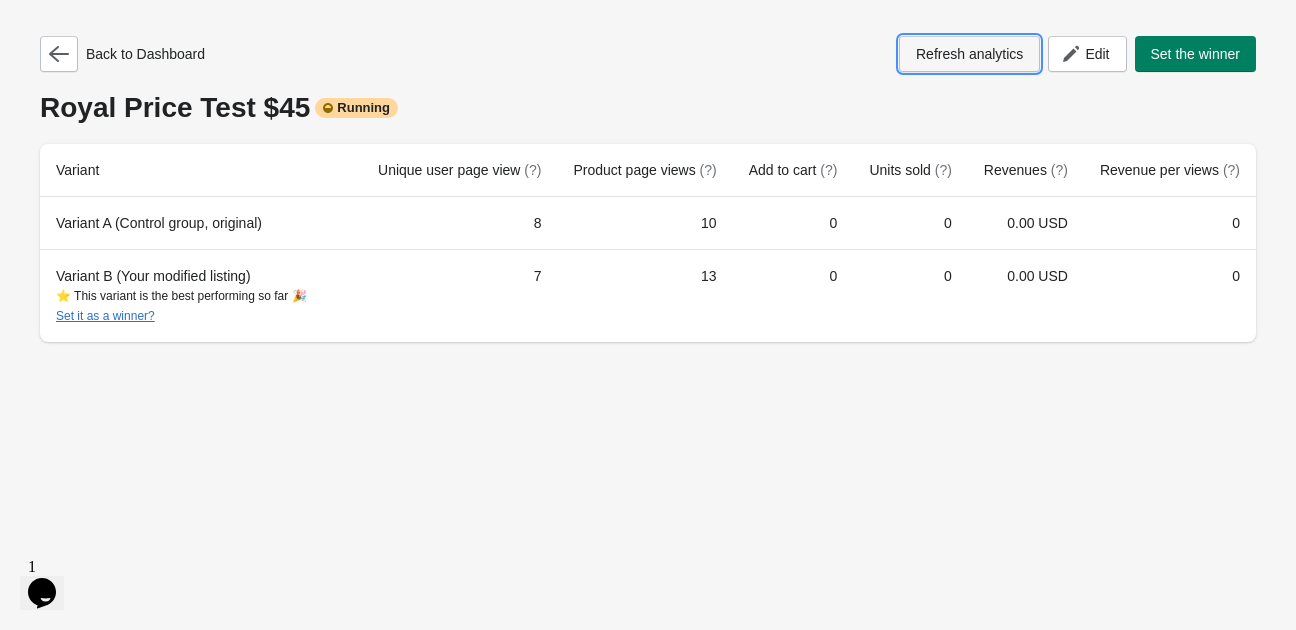 click on "Refresh analytics" at bounding box center [969, 54] 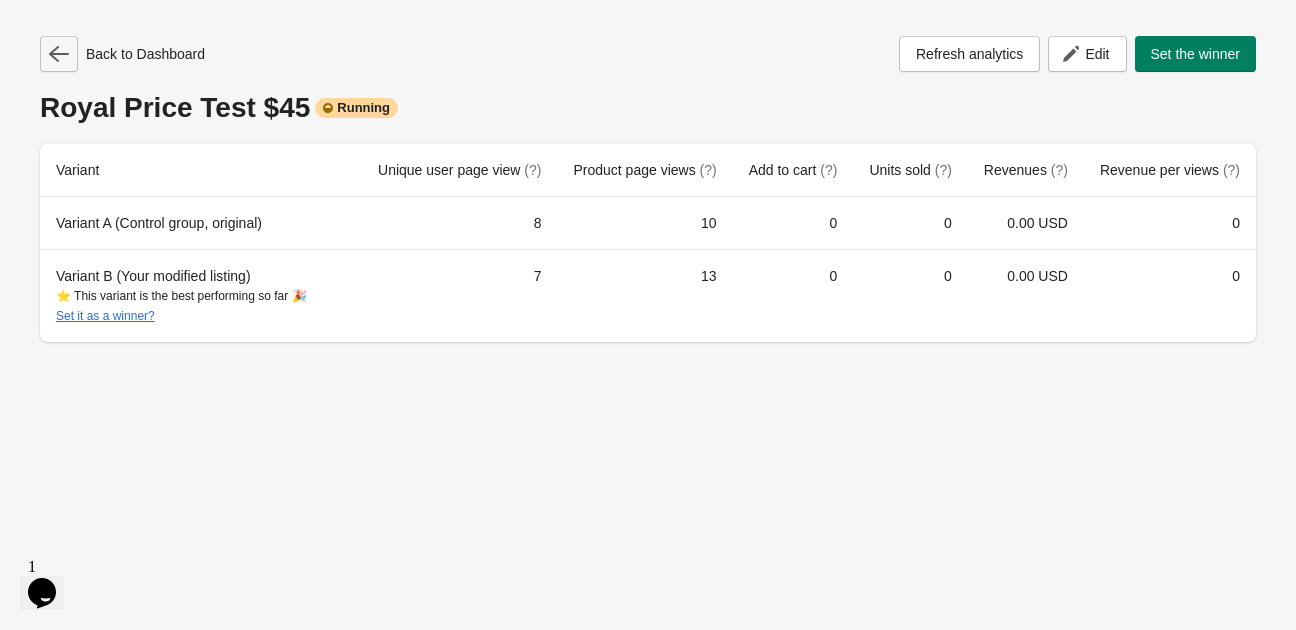 click 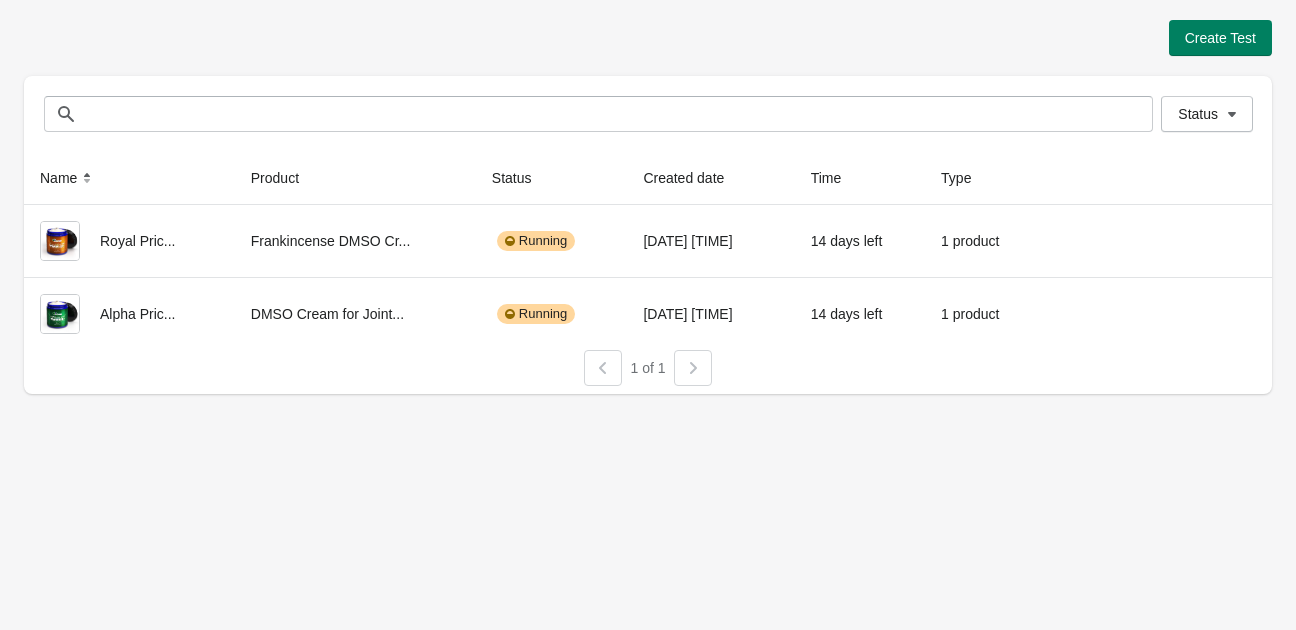 scroll, scrollTop: 0, scrollLeft: 0, axis: both 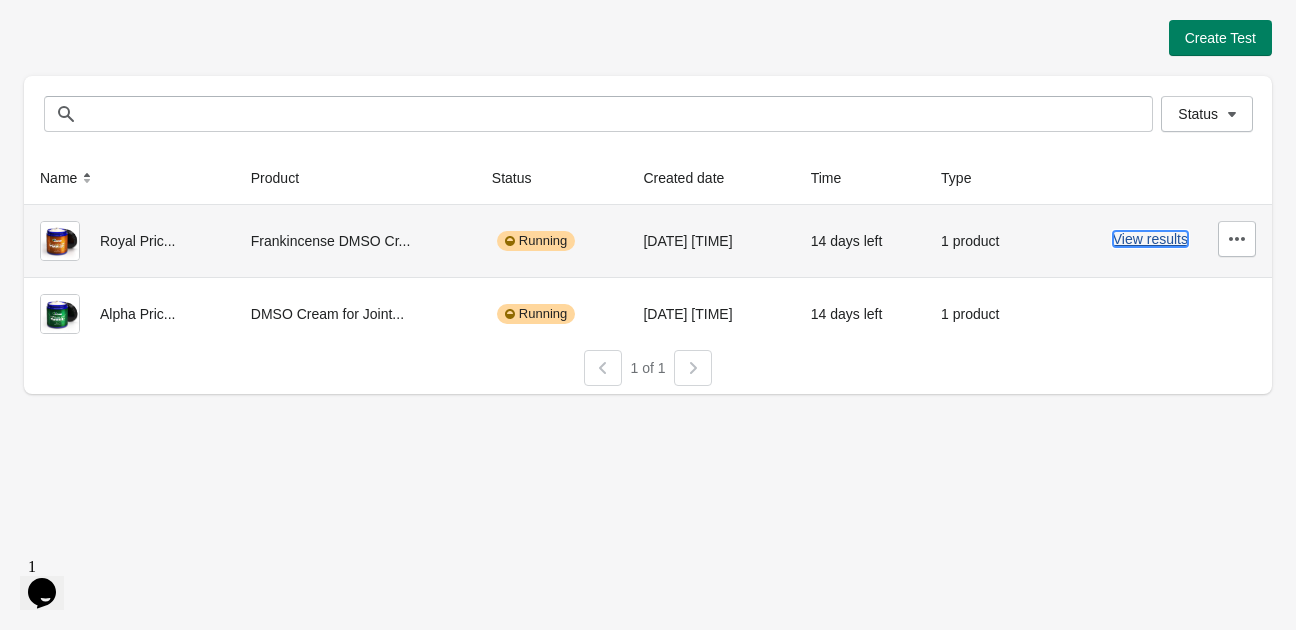 click on "View results" at bounding box center [1150, 239] 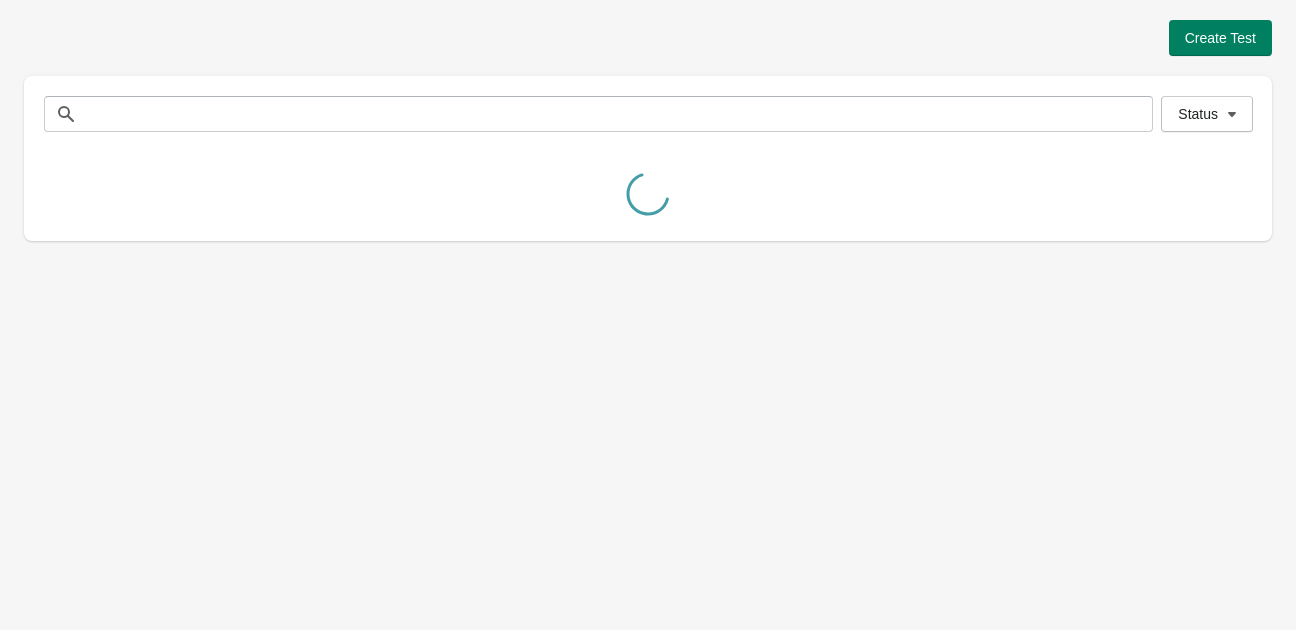 scroll, scrollTop: 0, scrollLeft: 0, axis: both 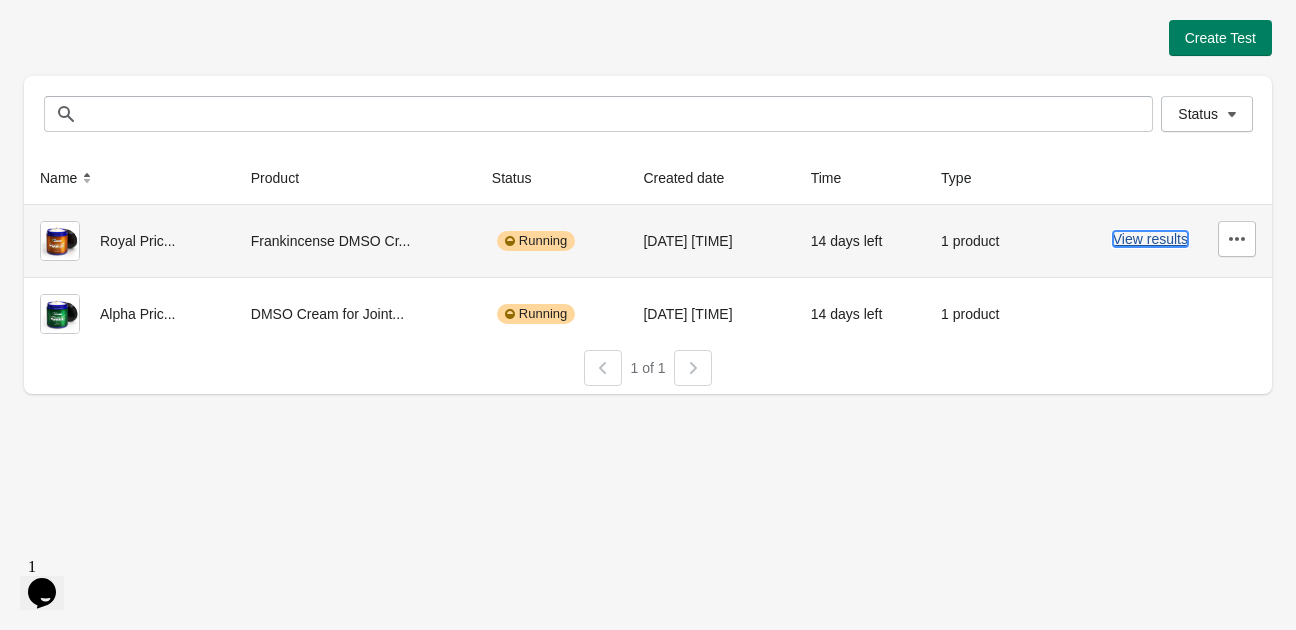 click on "View results" at bounding box center [1150, 239] 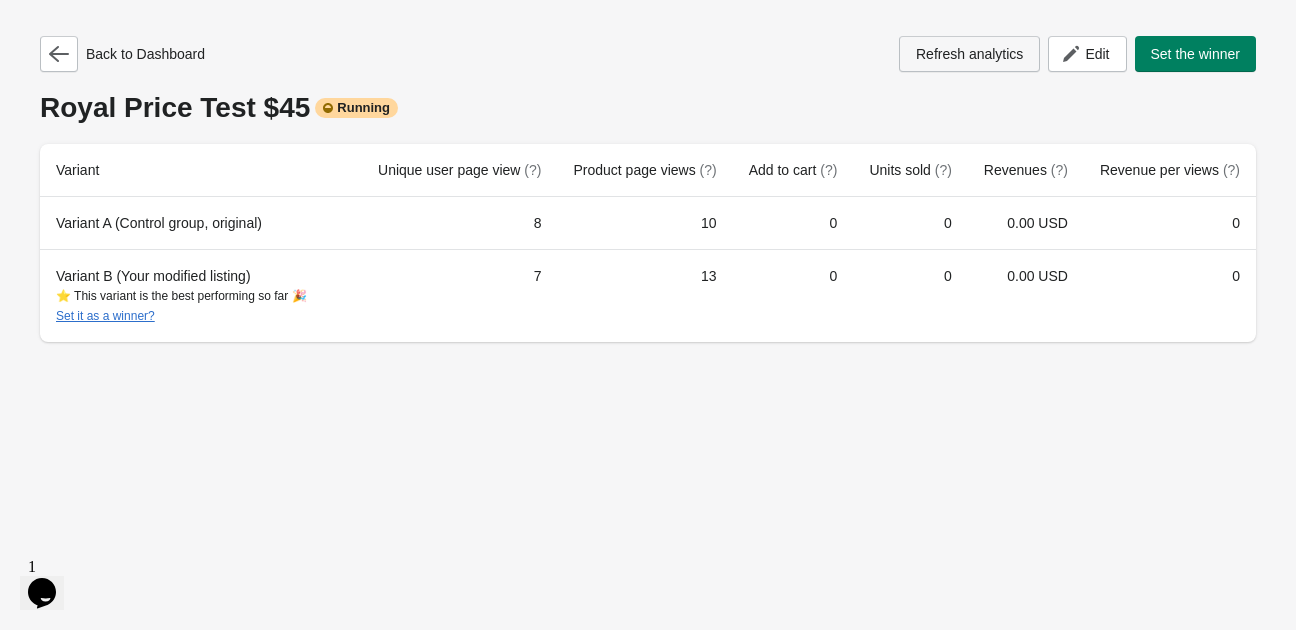 click on "Refresh analytics" at bounding box center [969, 54] 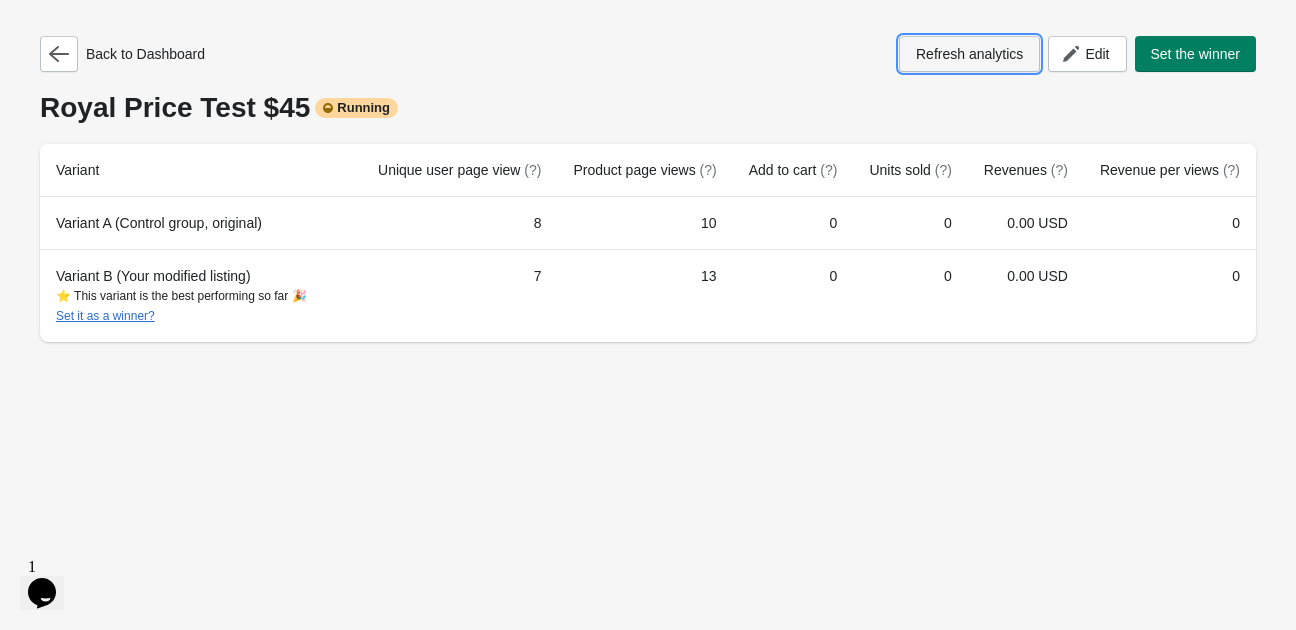 click on "Refresh analytics" at bounding box center [969, 54] 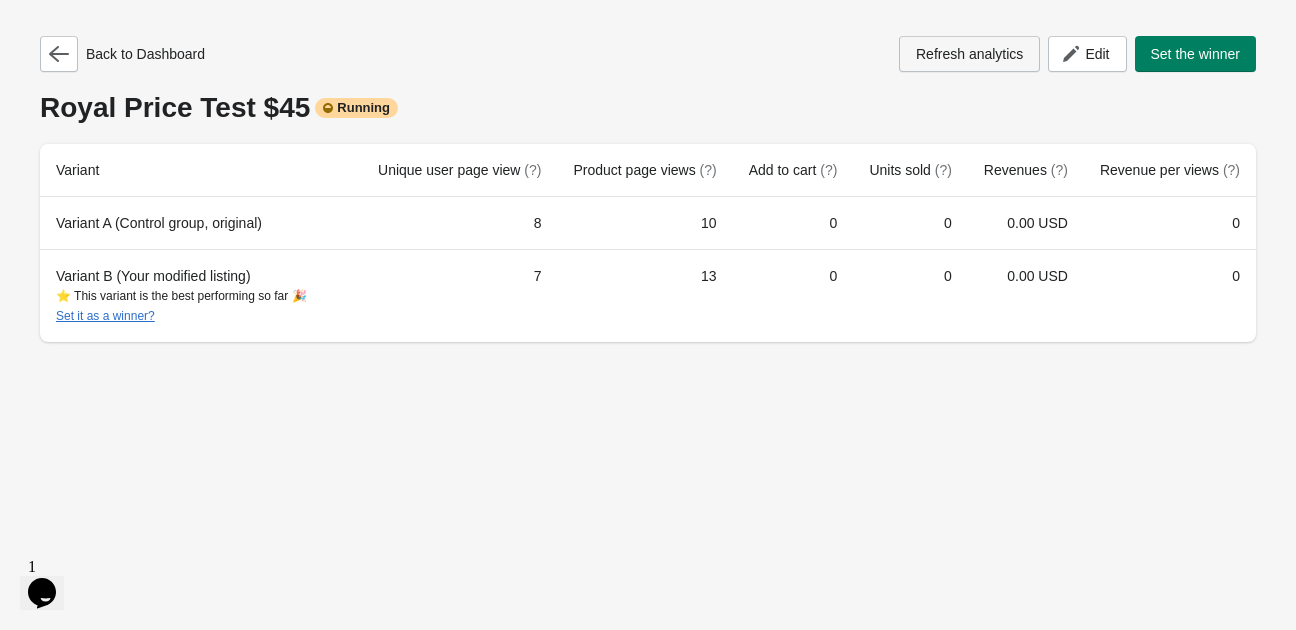 click on "Refresh analytics" at bounding box center (969, 54) 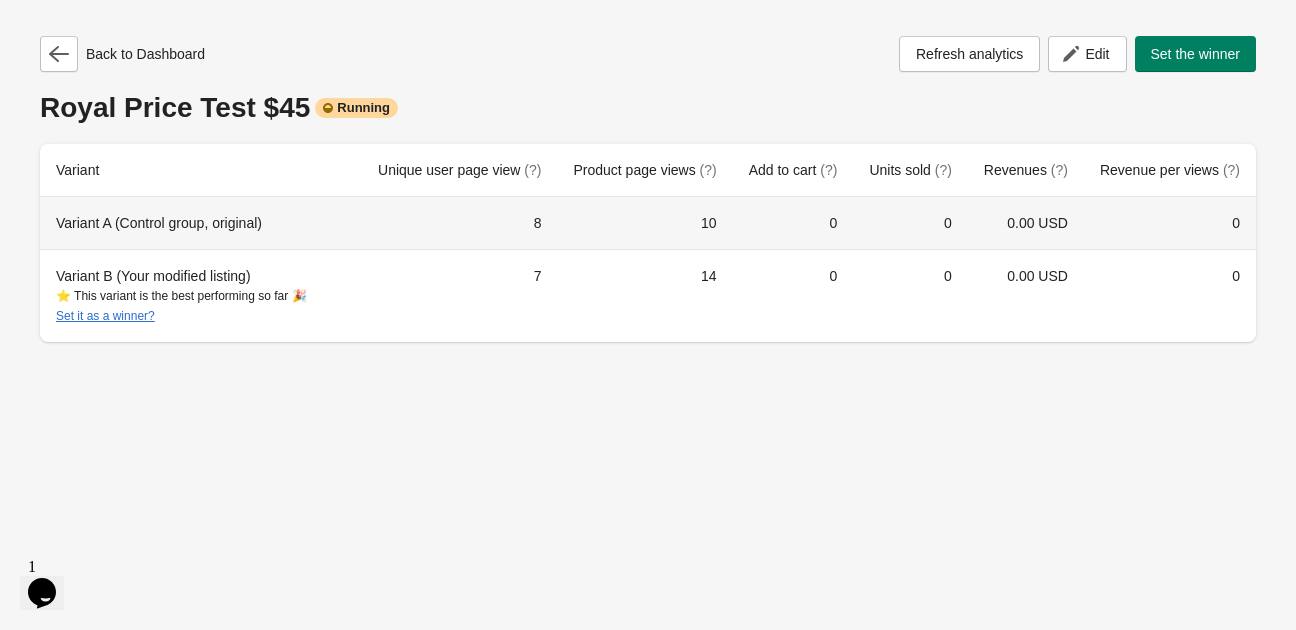 click on "0.00 USD" at bounding box center [1026, 223] 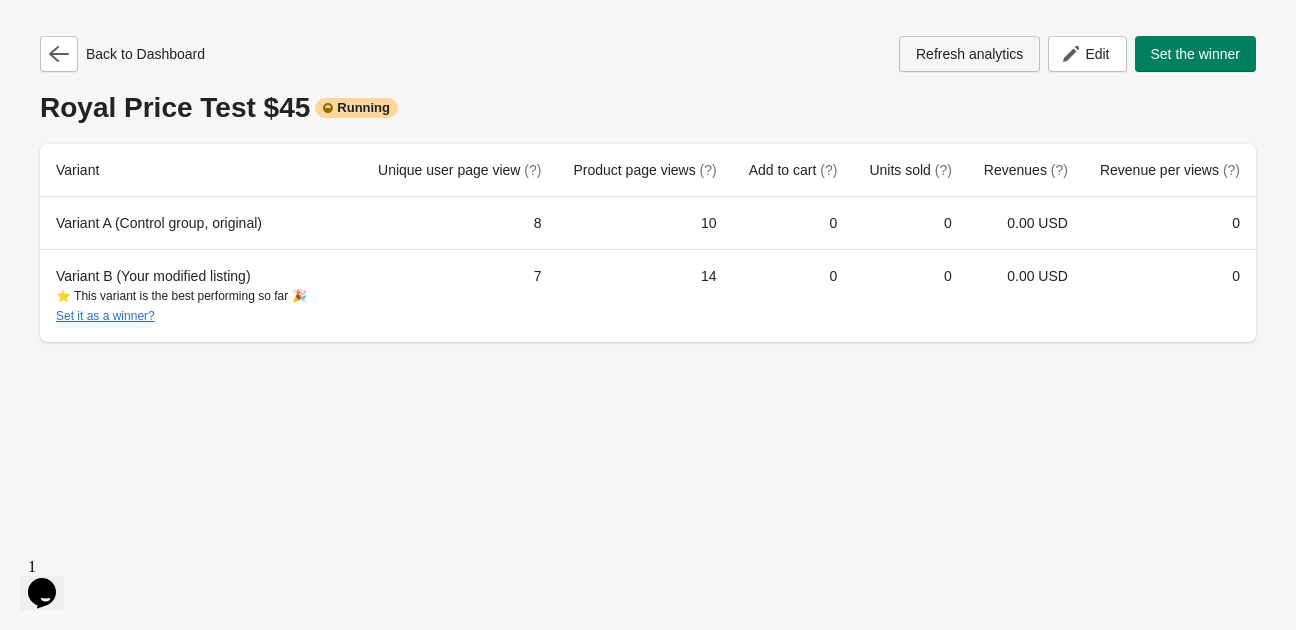click on "Refresh analytics" at bounding box center (969, 54) 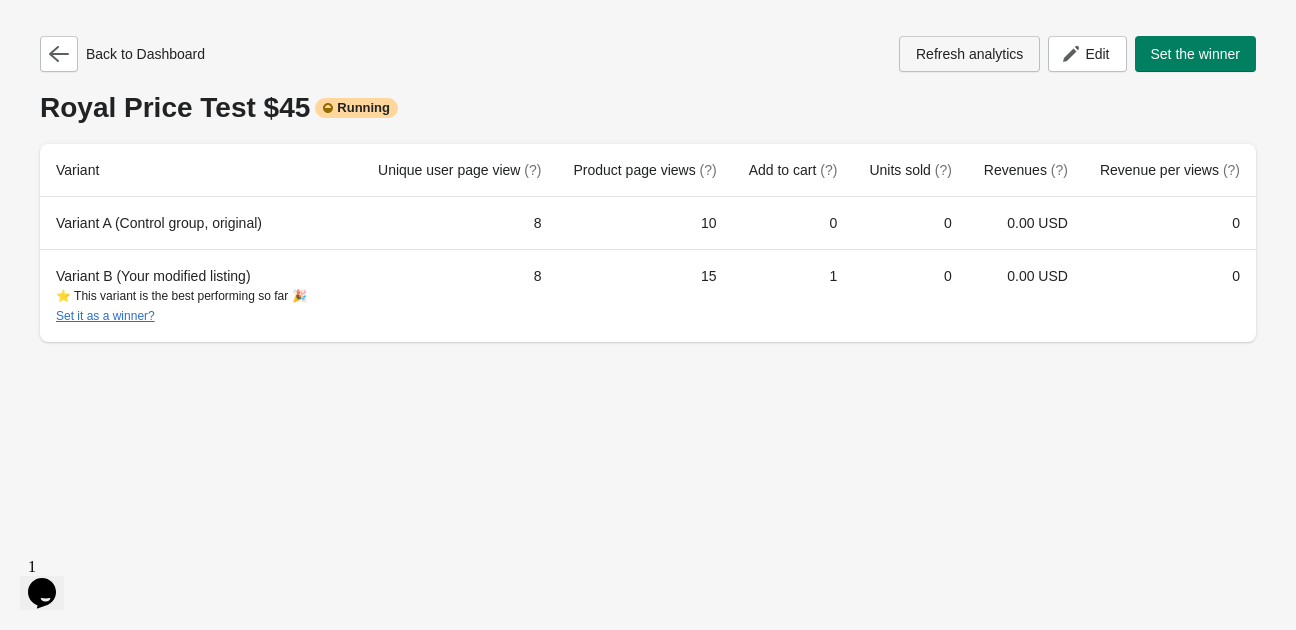 click on "Refresh analytics" at bounding box center [969, 54] 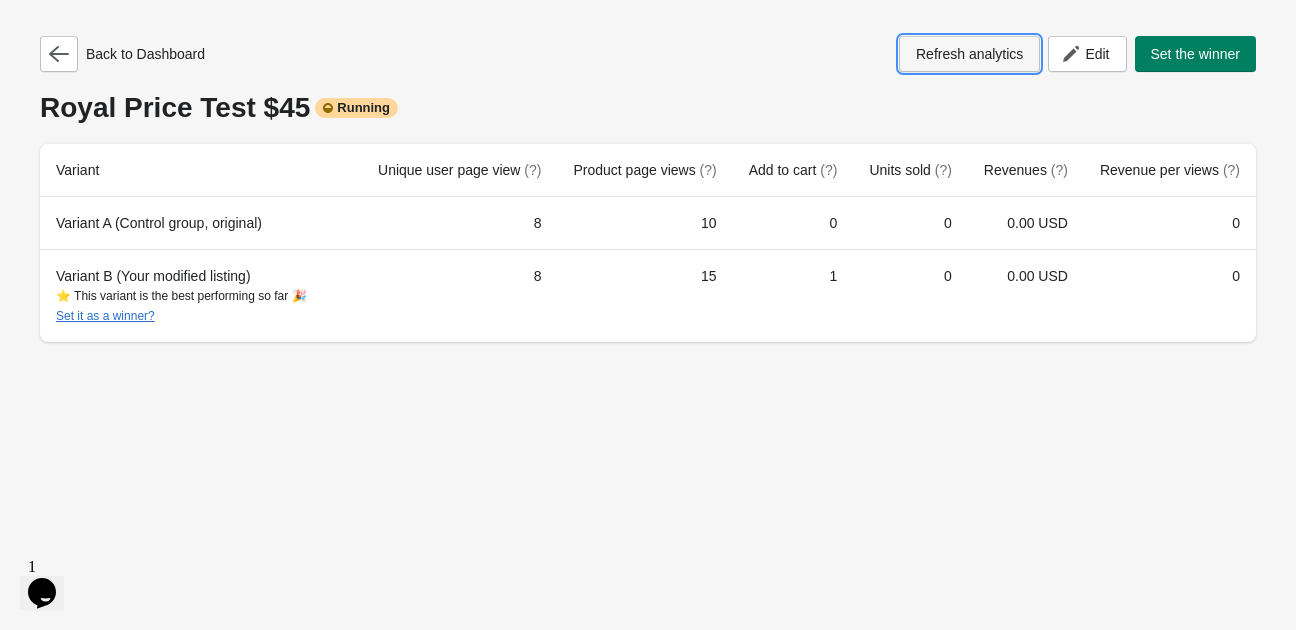 click on "Refresh analytics" at bounding box center [969, 54] 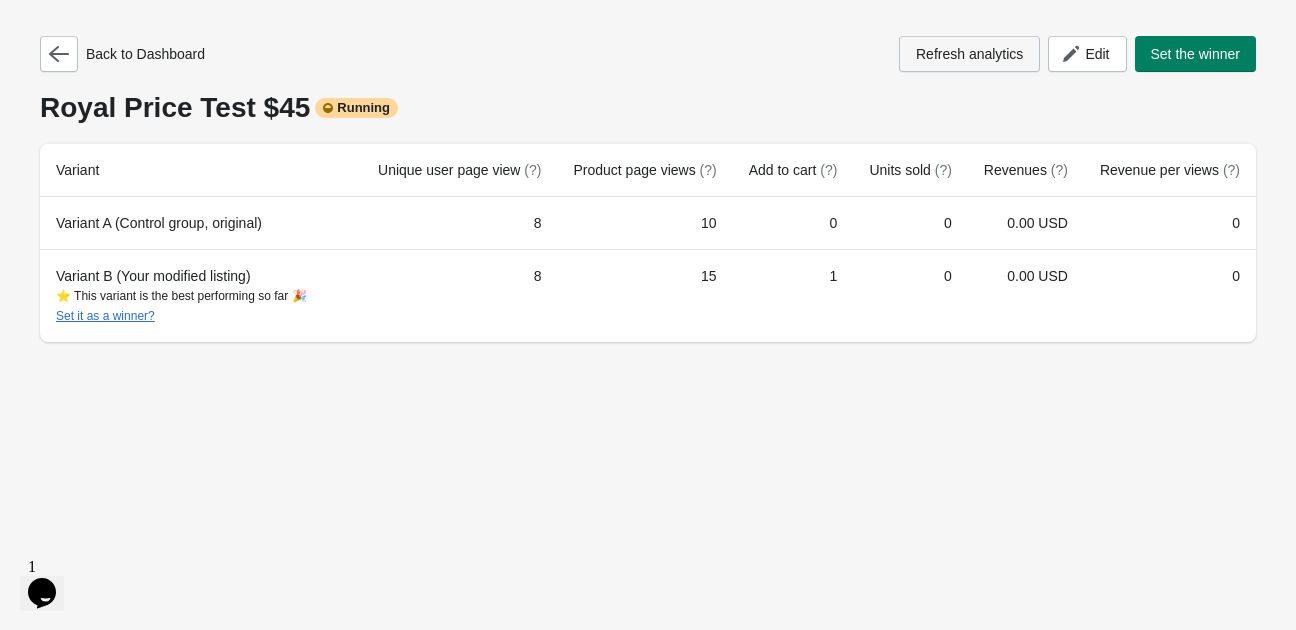click on "Refresh analytics" at bounding box center (969, 54) 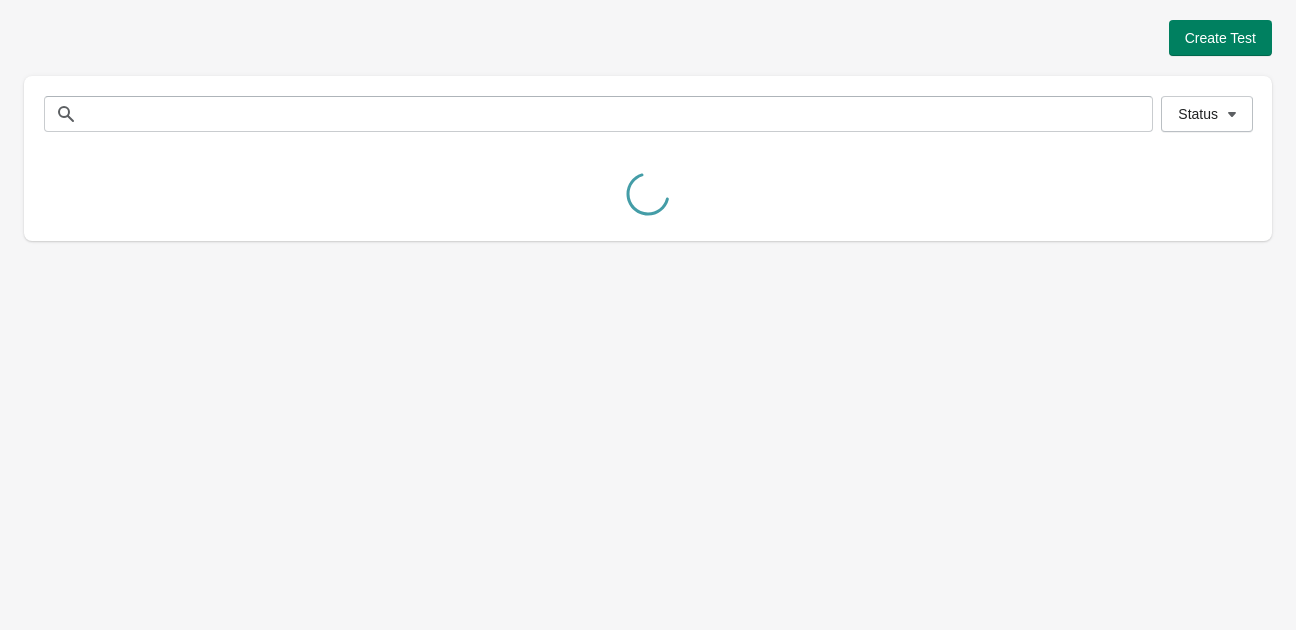 scroll, scrollTop: 0, scrollLeft: 0, axis: both 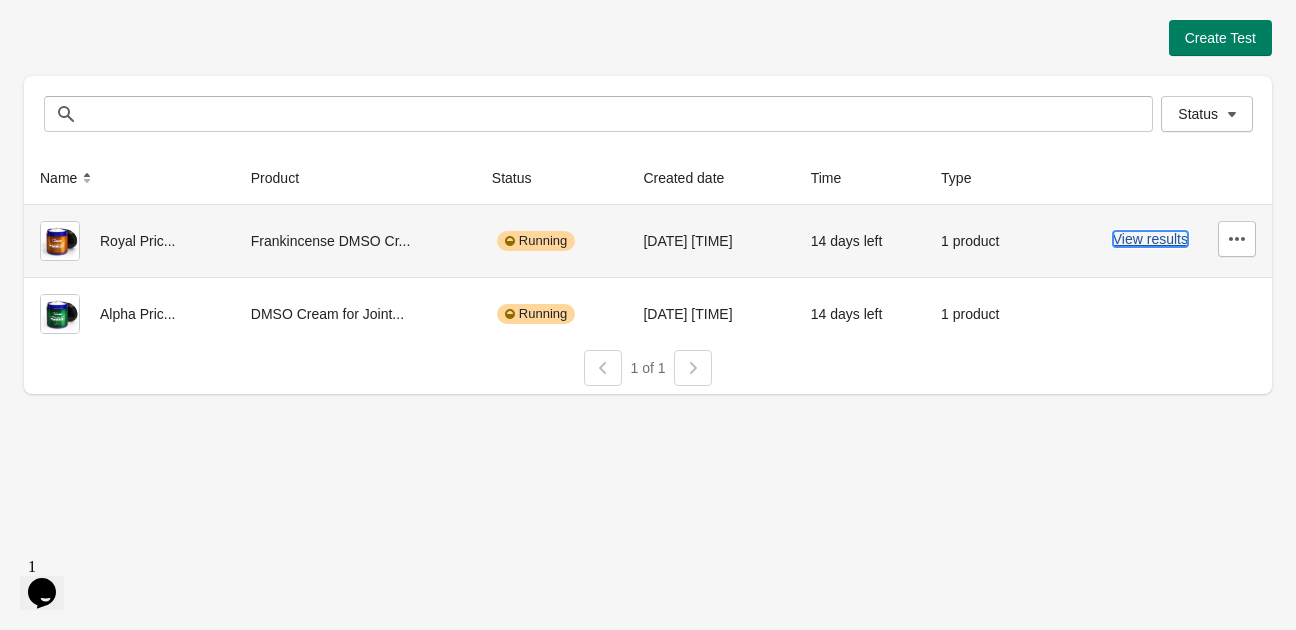 click on "View results" at bounding box center (1150, 239) 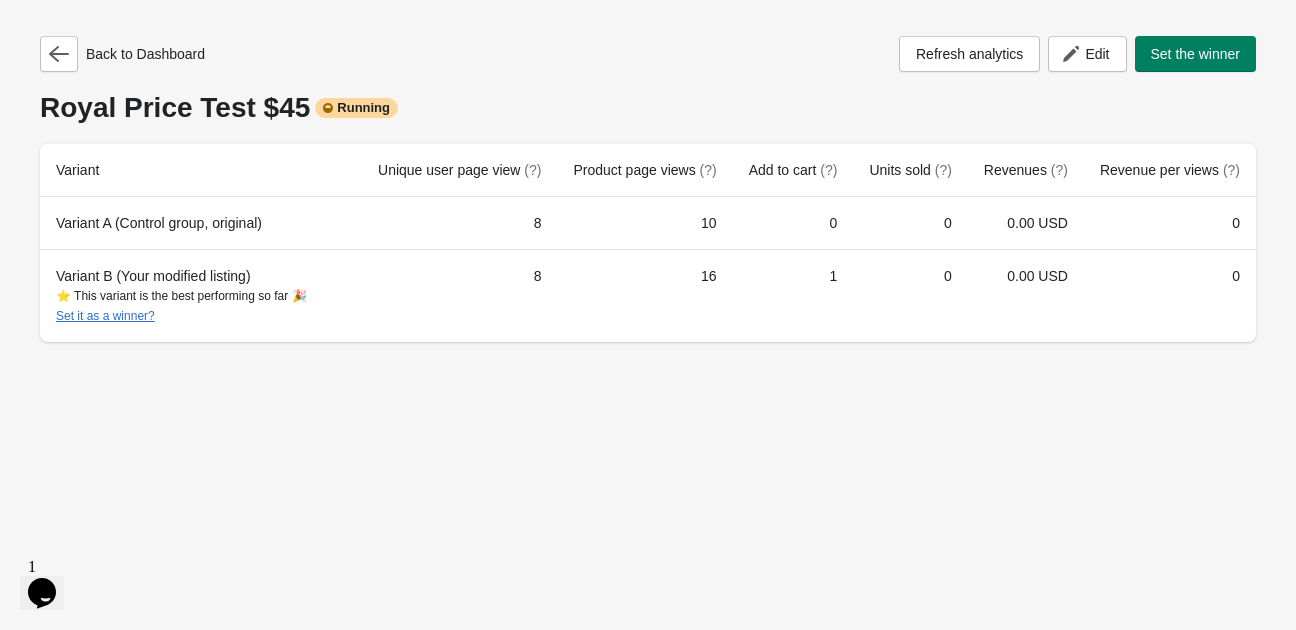 click on "Back to Dashboard Refresh analytics Edit Set the winner Royal Price Test $45     Running Variant Unique user page view   (?) Product page views   (?) Add to cart   (?) Units sold   (?) Revenues   (?) Revenue per views   (?) Variant A (Control group, original) 8 10 0 0 0.00 USD 0 Variant B (Your modified listing) ⭐ This variant is the best performing so far 🎉  Set it as a winner? 8 16 1 0 0.00 USD 0" at bounding box center [648, 183] 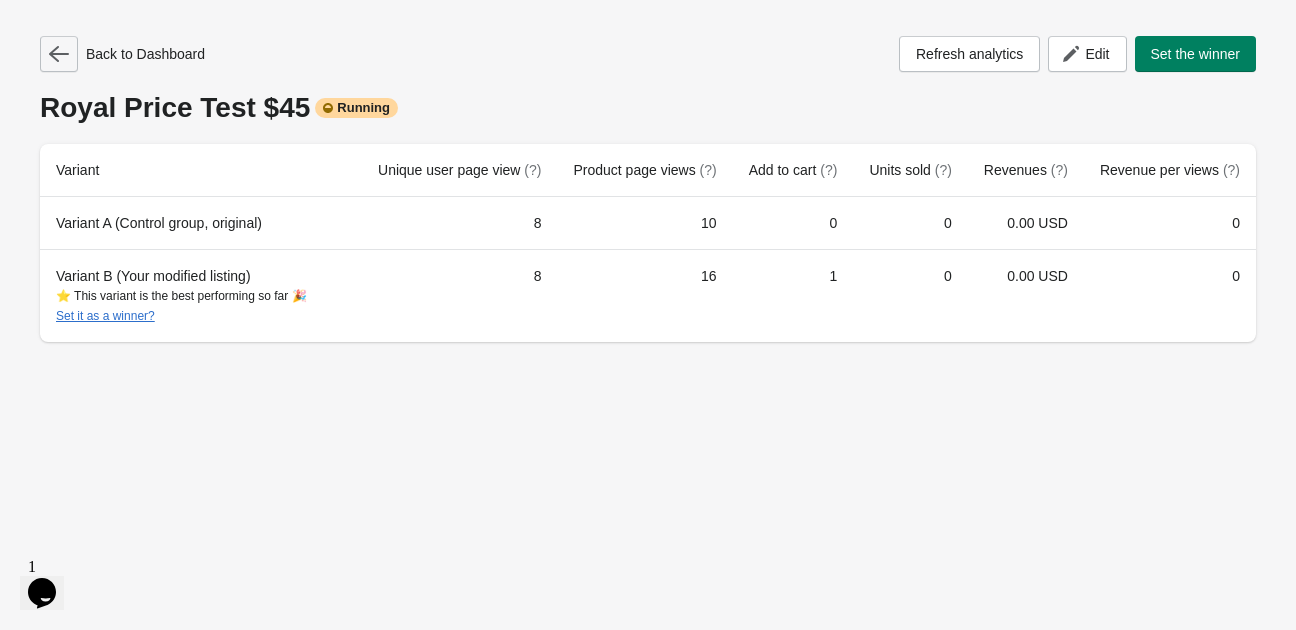 click 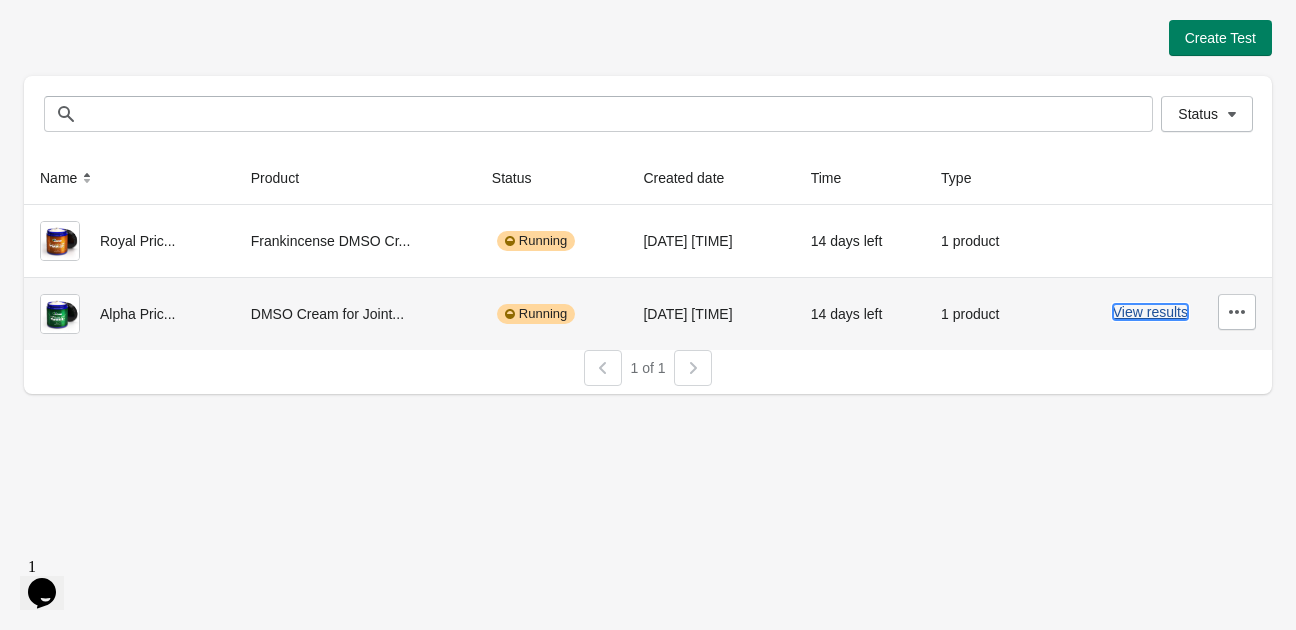 click on "View results" at bounding box center [1150, 312] 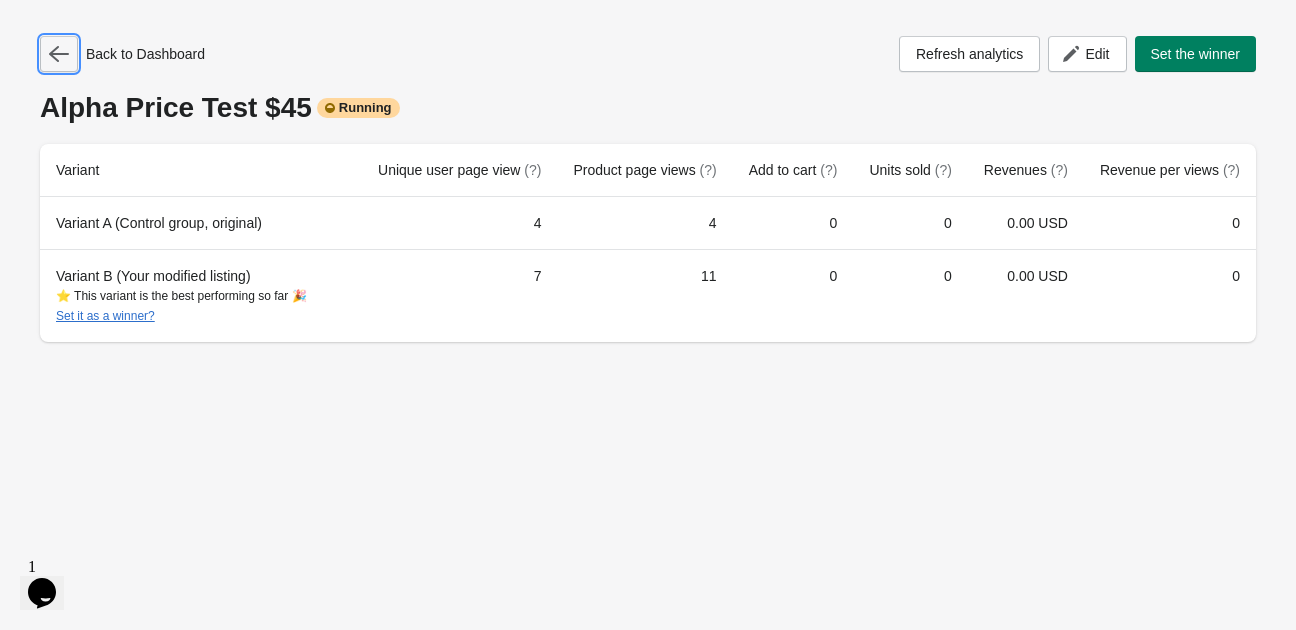 click at bounding box center (59, 54) 